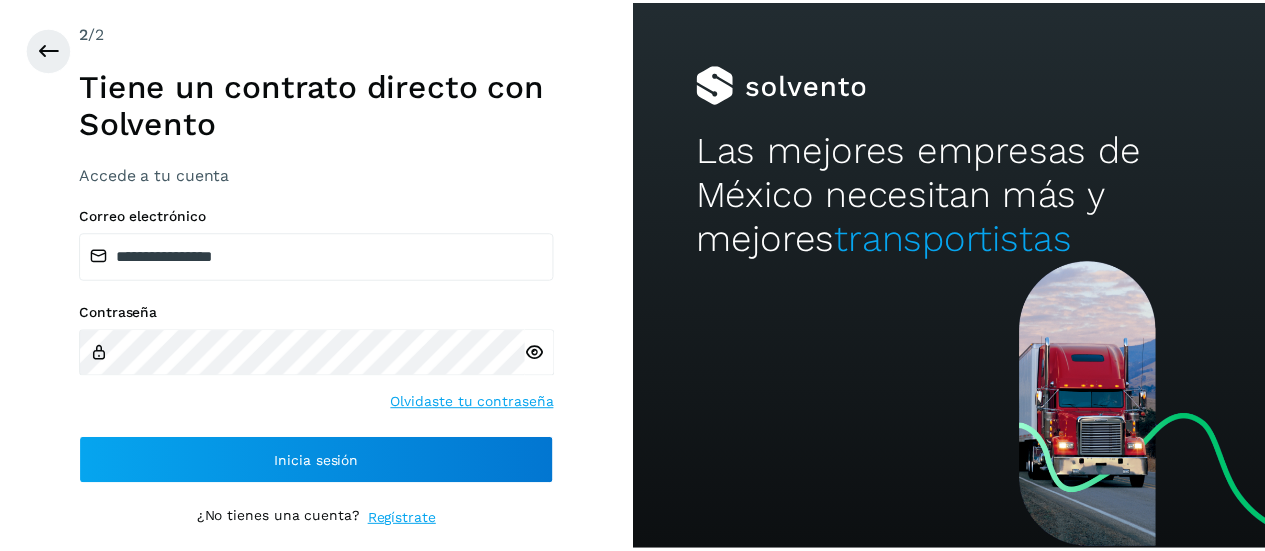 scroll, scrollTop: 0, scrollLeft: 0, axis: both 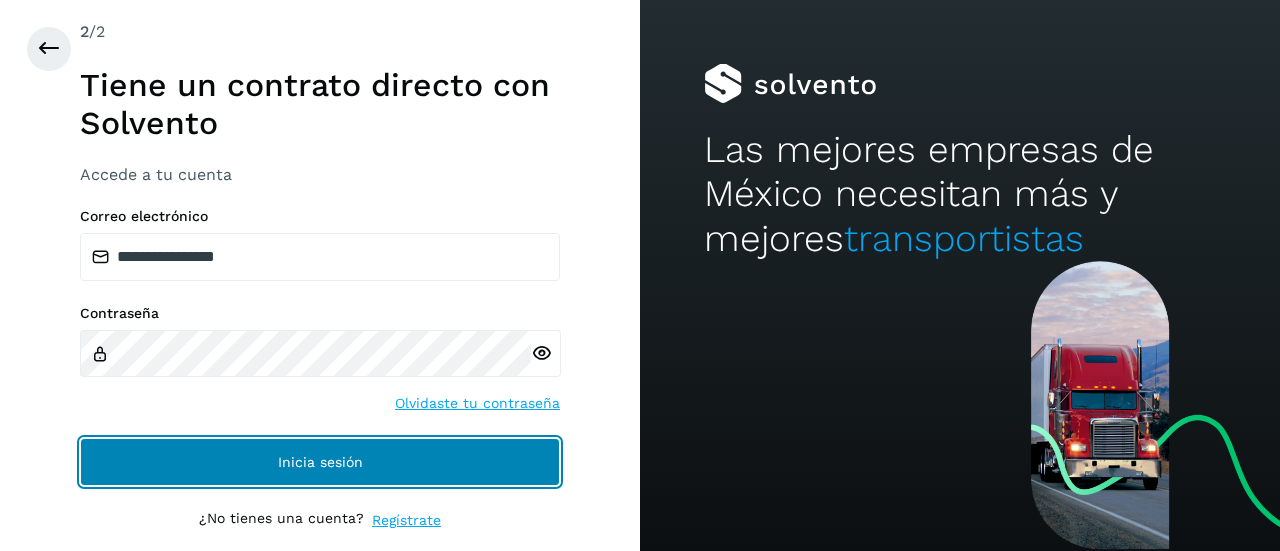 click on "Inicia sesión" 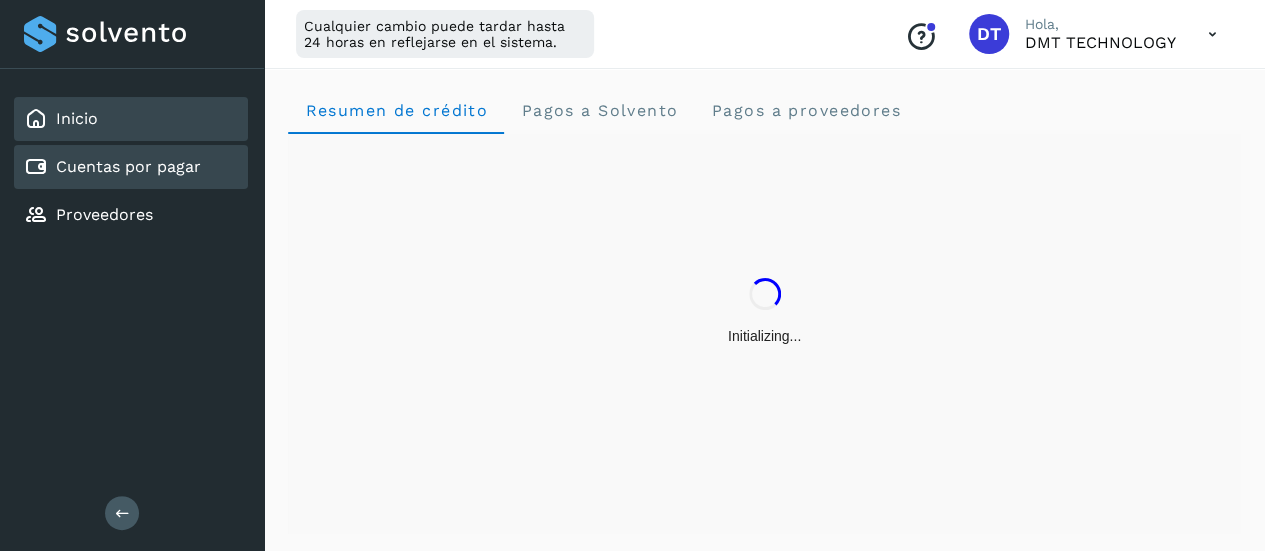 click on "Cuentas por pagar" at bounding box center (112, 167) 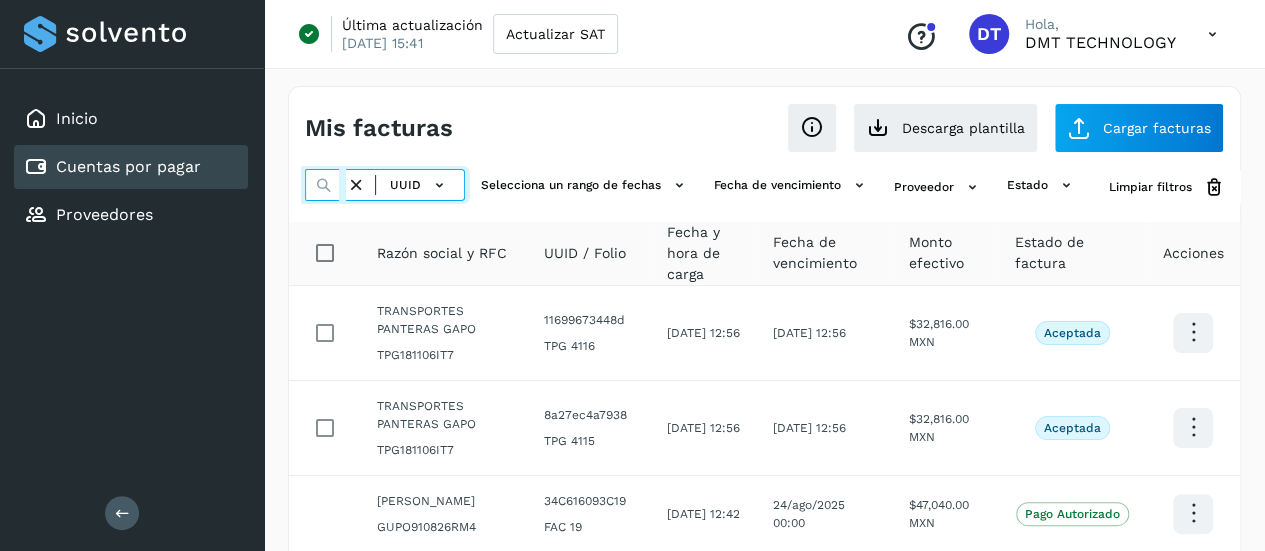 click at bounding box center [325, 185] 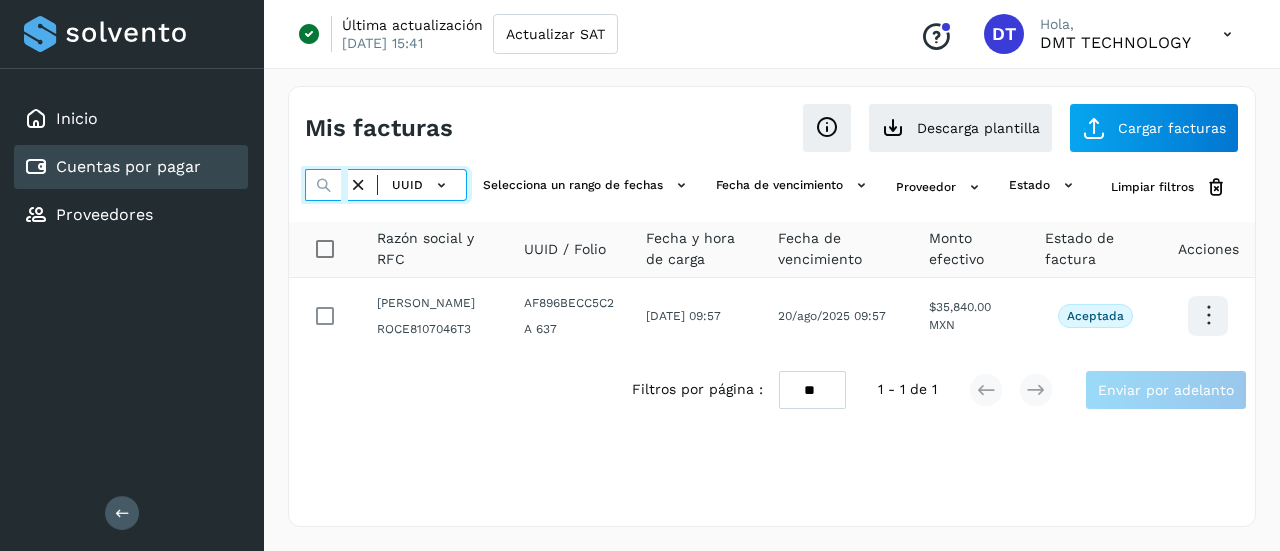 scroll, scrollTop: 0, scrollLeft: 299, axis: horizontal 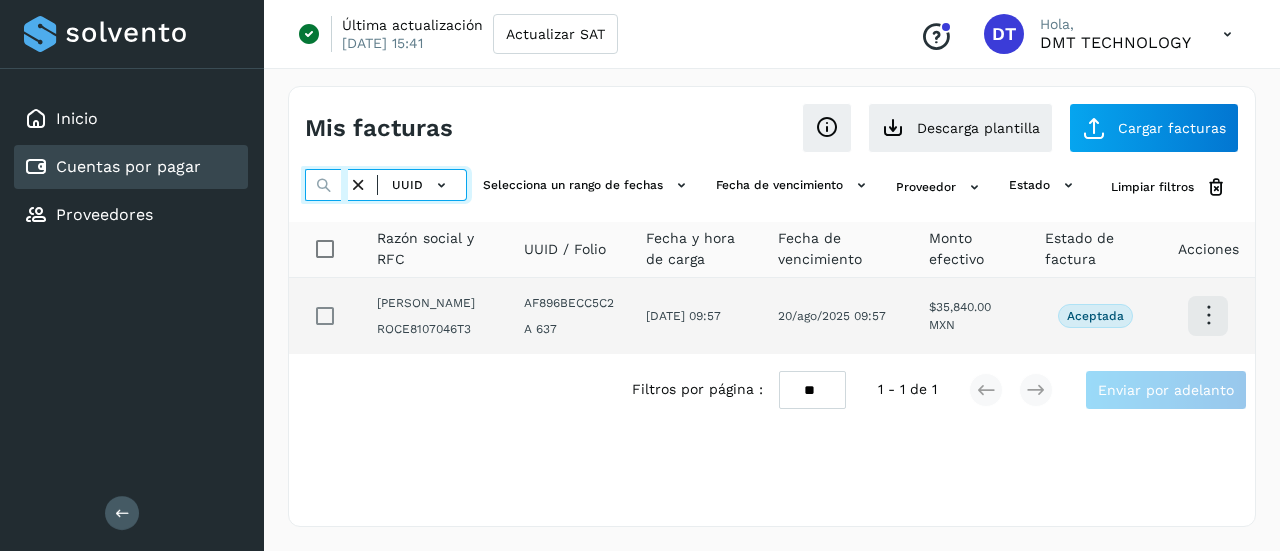 type on "**********" 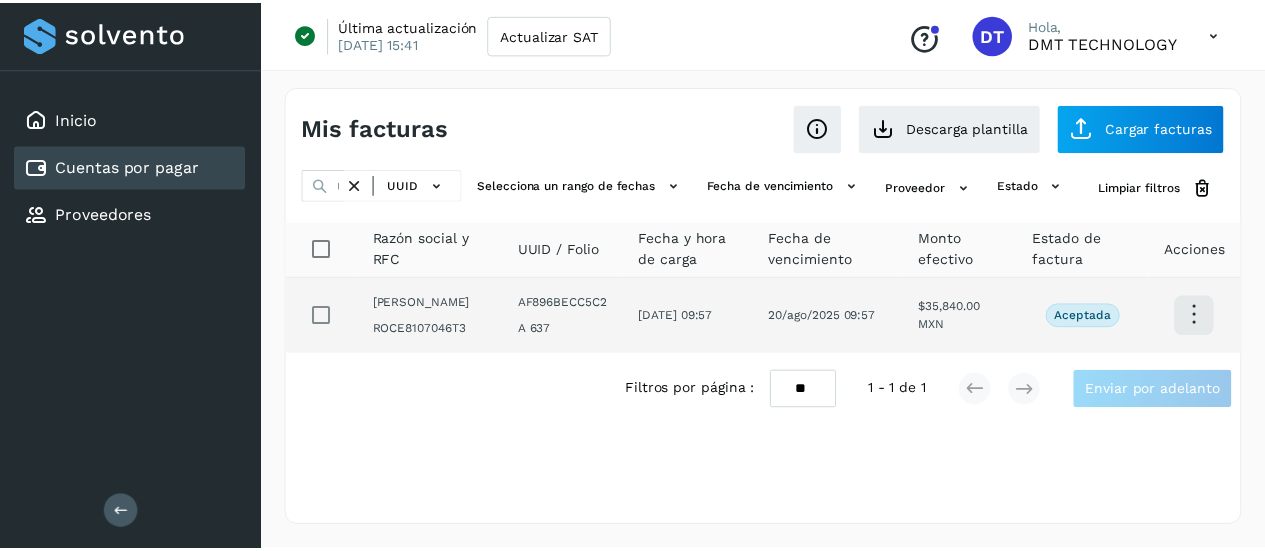 scroll, scrollTop: 0, scrollLeft: 0, axis: both 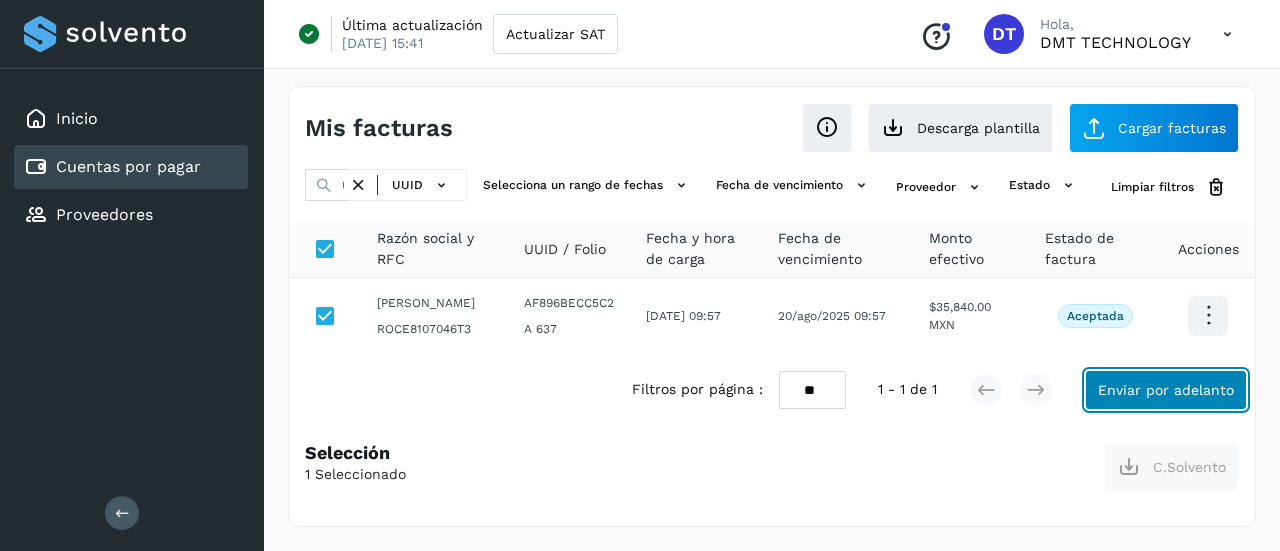 click on "Enviar por adelanto" 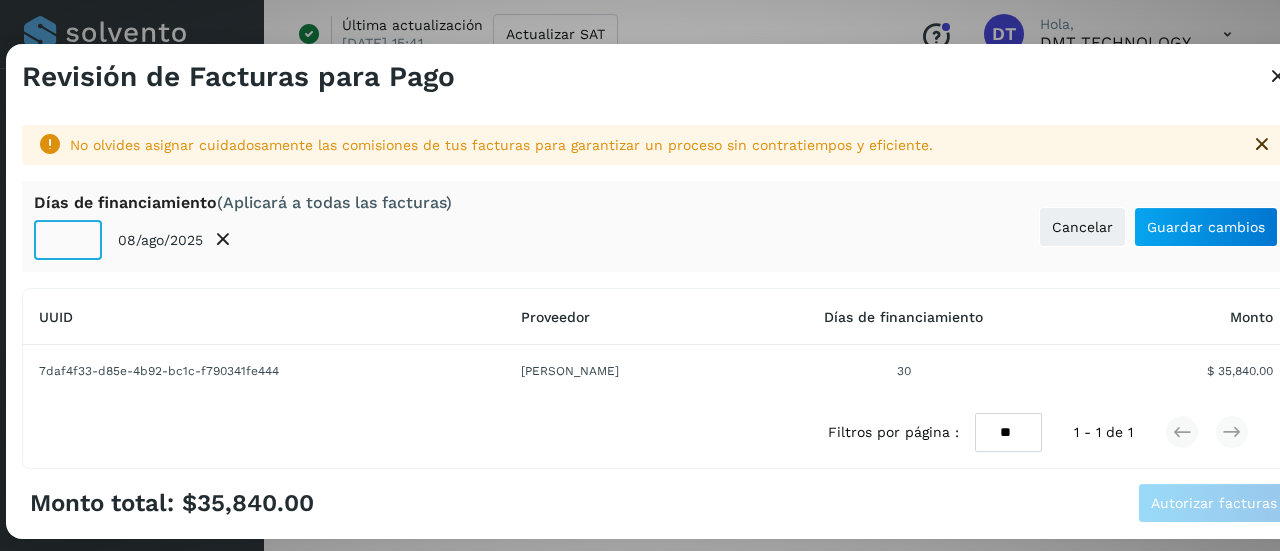 drag, startPoint x: 82, startPoint y: 250, endPoint x: 66, endPoint y: 250, distance: 16 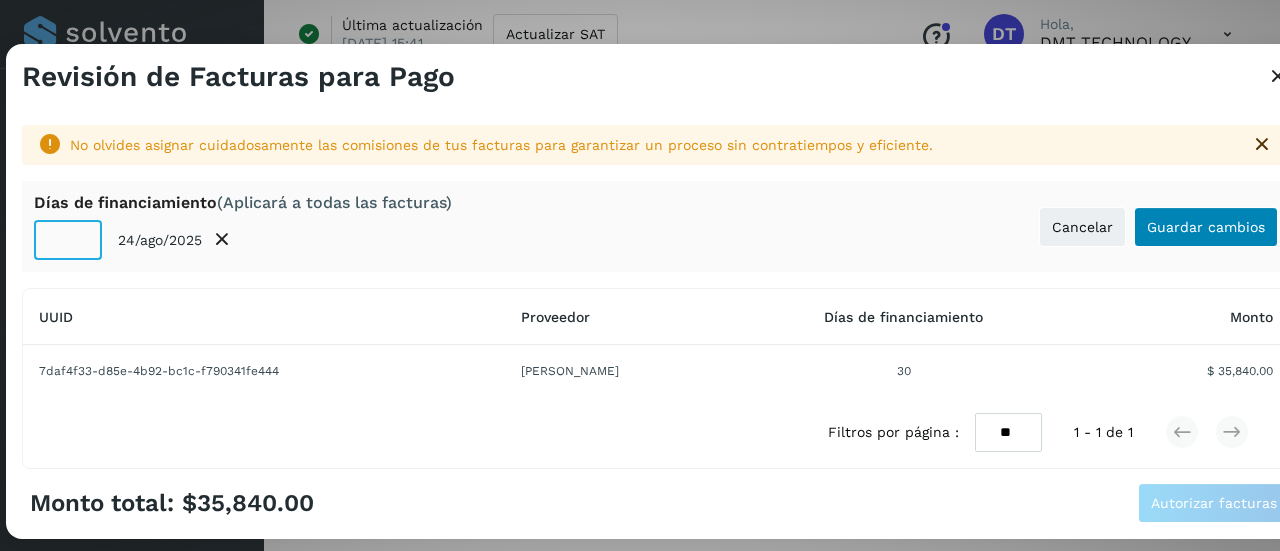 type on "**" 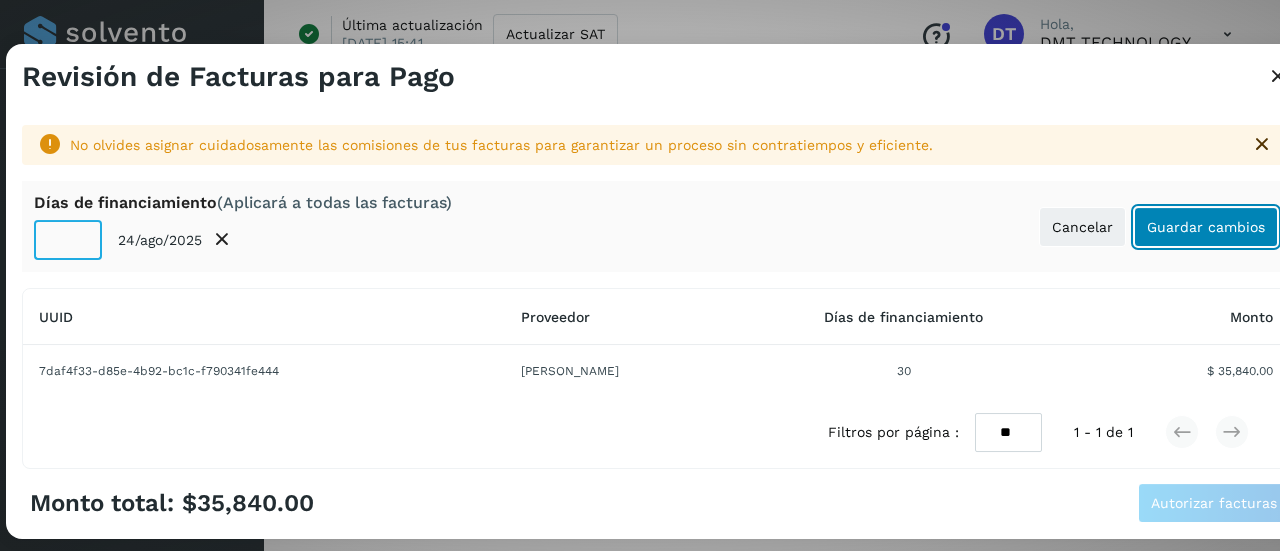 click on "Guardar cambios" 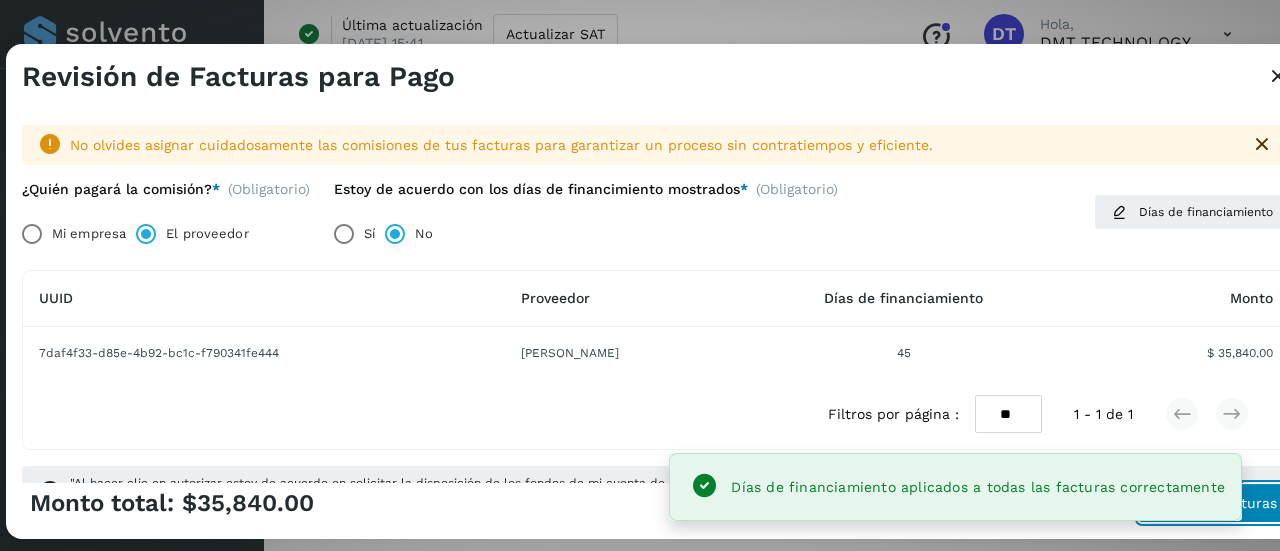 click on "Autorizar facturas" at bounding box center [1214, 503] 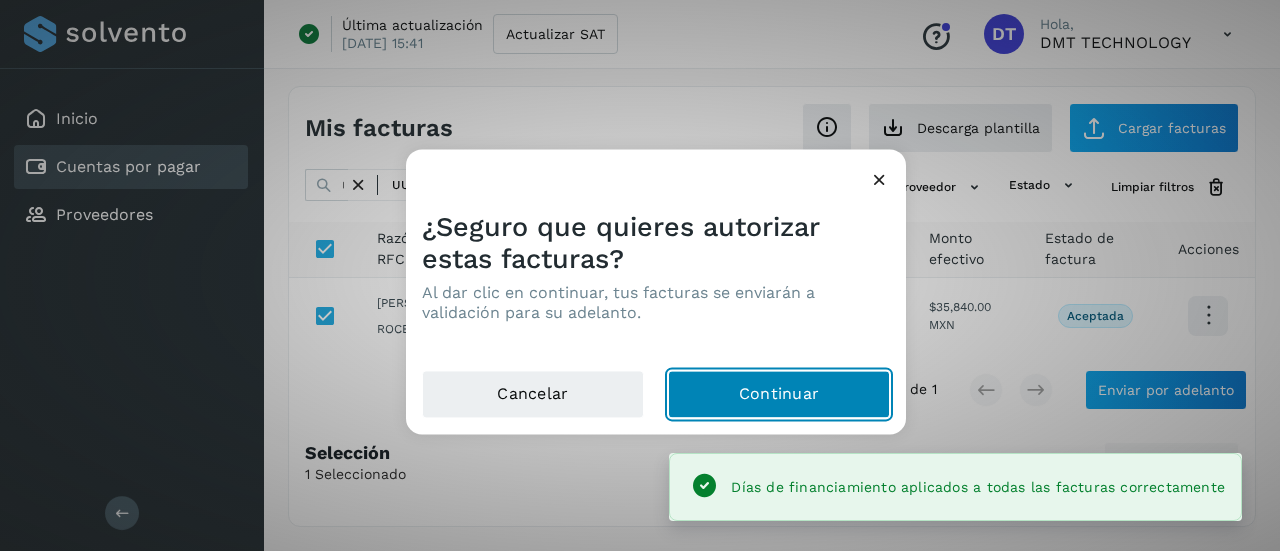 click on "Continuar" 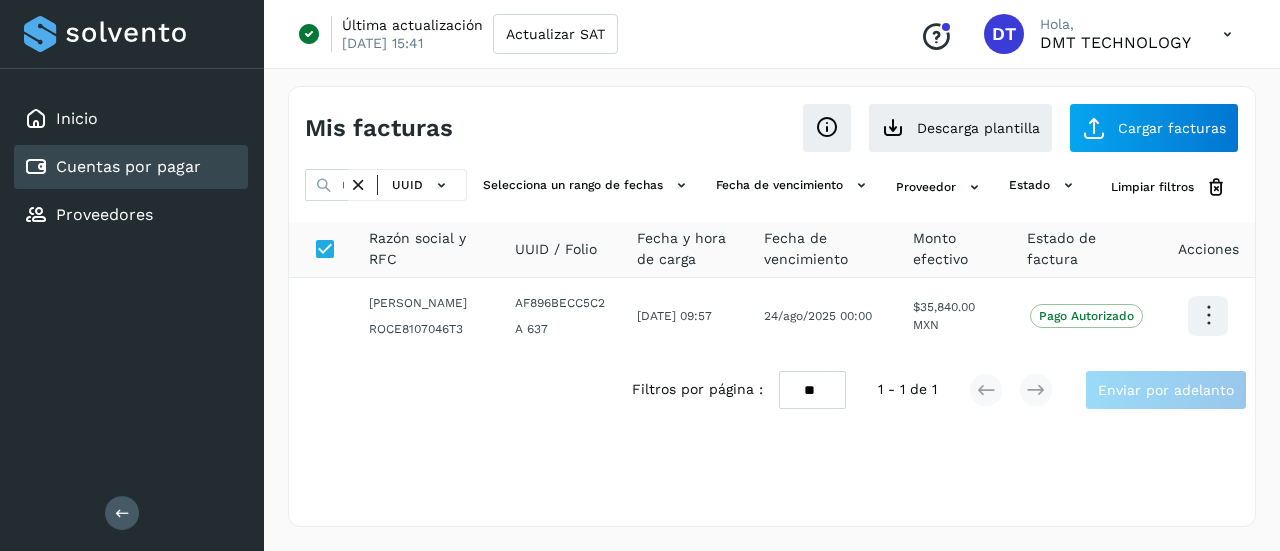 click at bounding box center (358, 185) 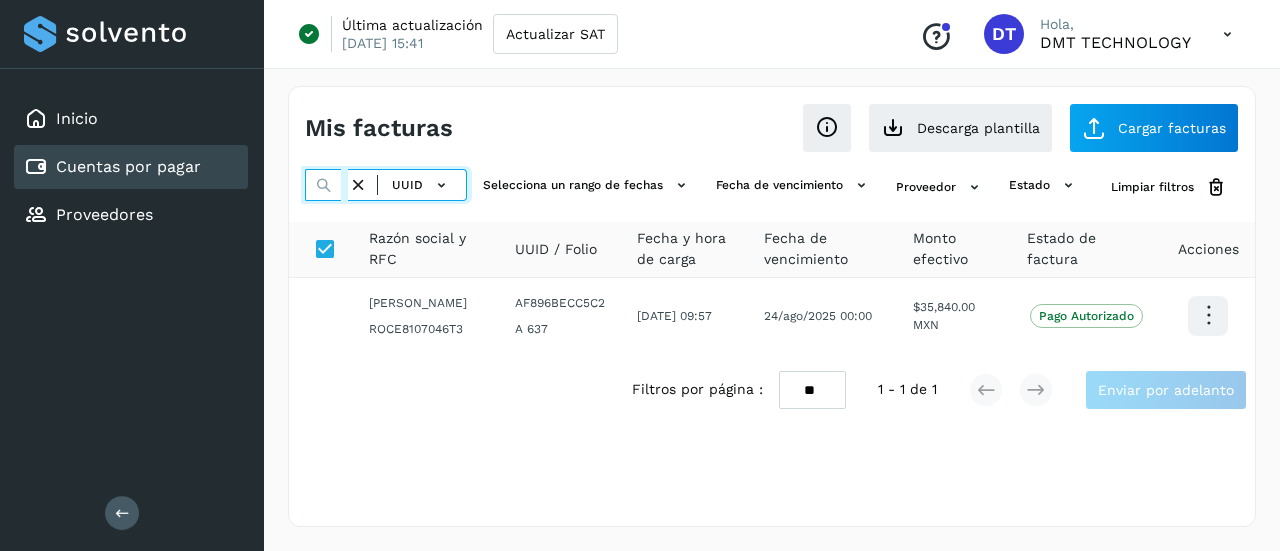 click at bounding box center (326, 185) 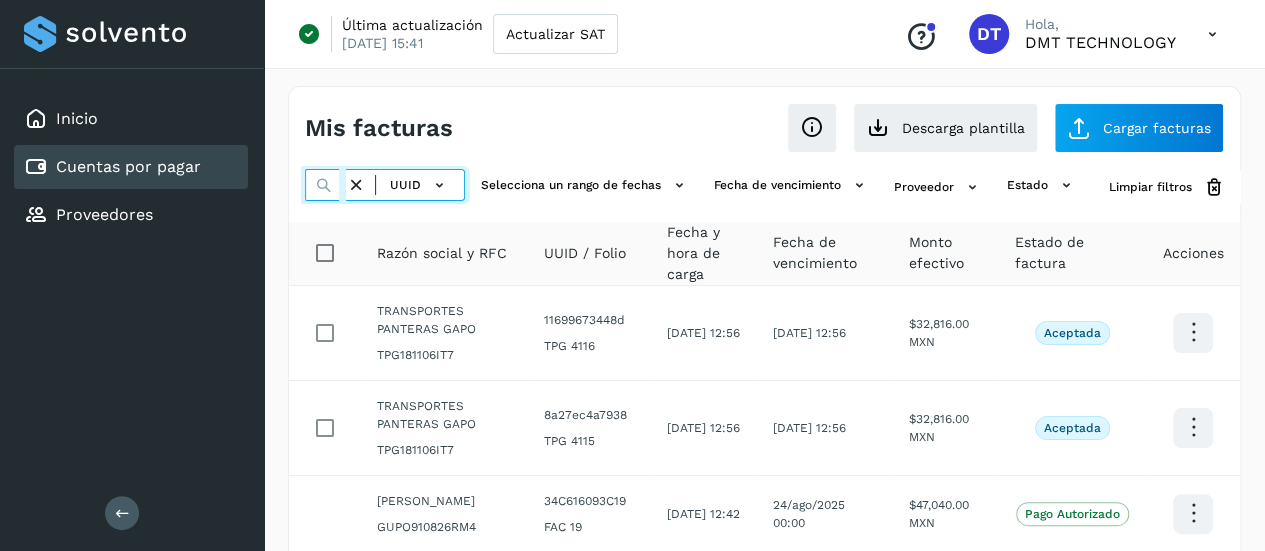 paste on "**********" 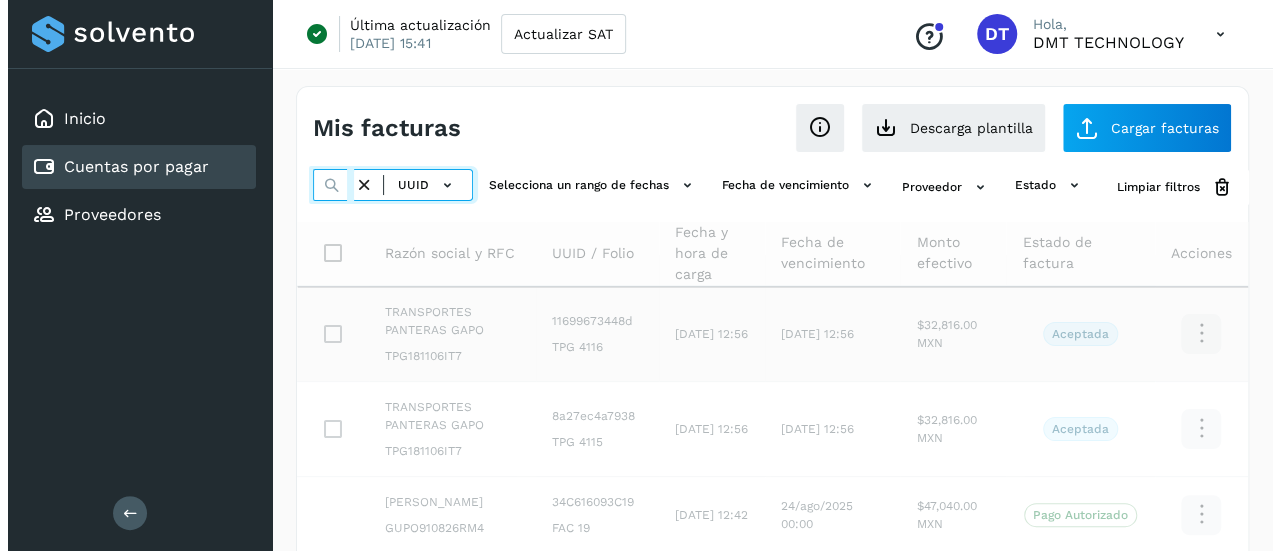 scroll, scrollTop: 0, scrollLeft: 298, axis: horizontal 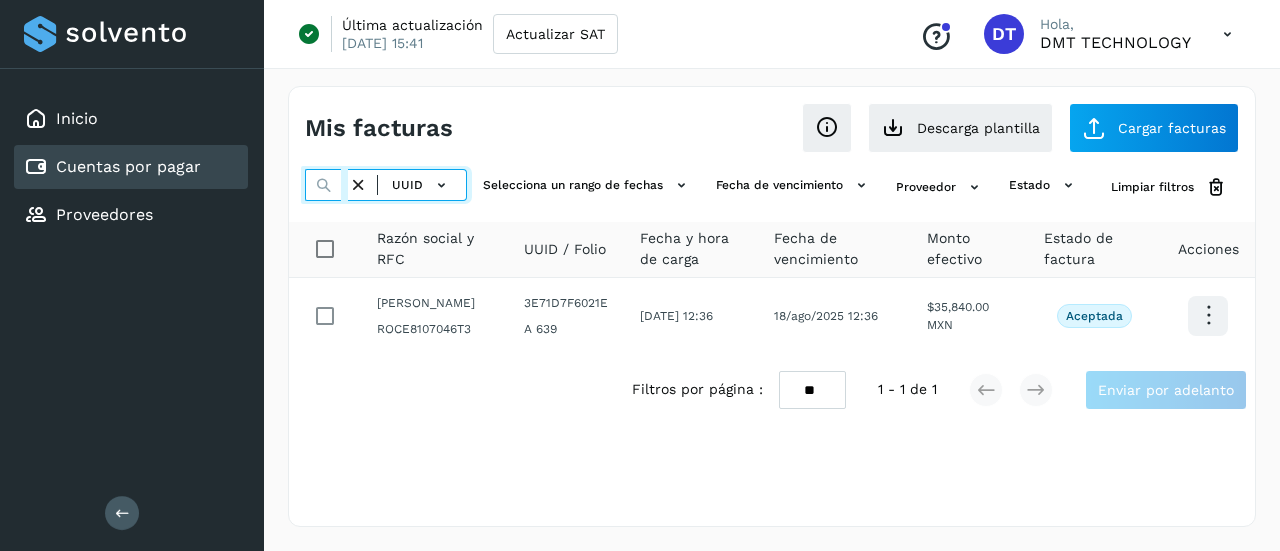type on "**********" 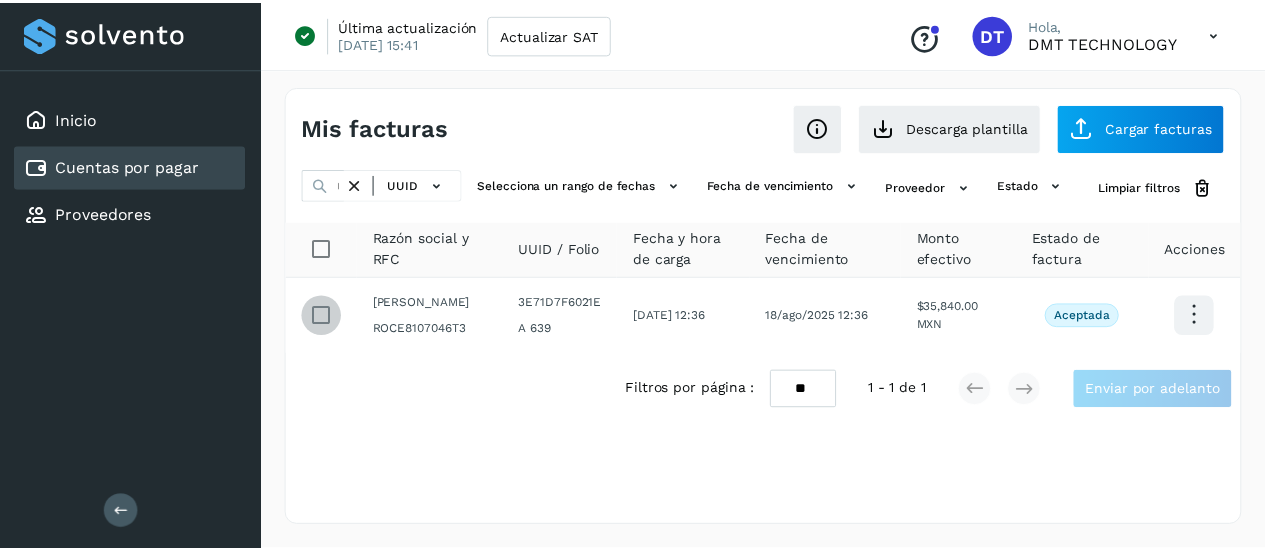 scroll, scrollTop: 0, scrollLeft: 0, axis: both 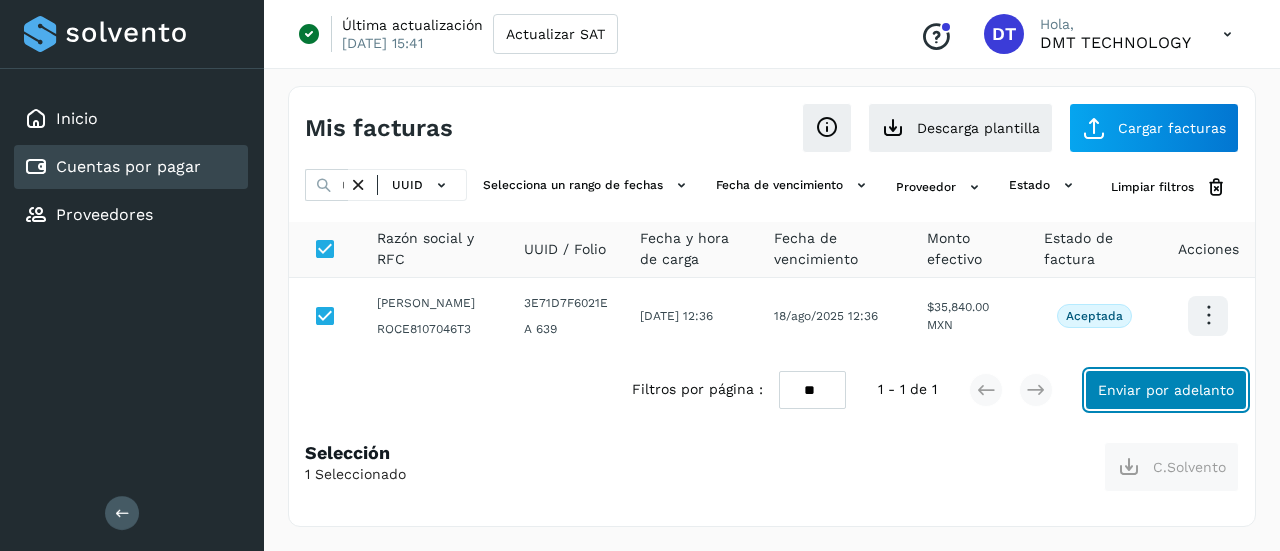 click on "Enviar por adelanto" 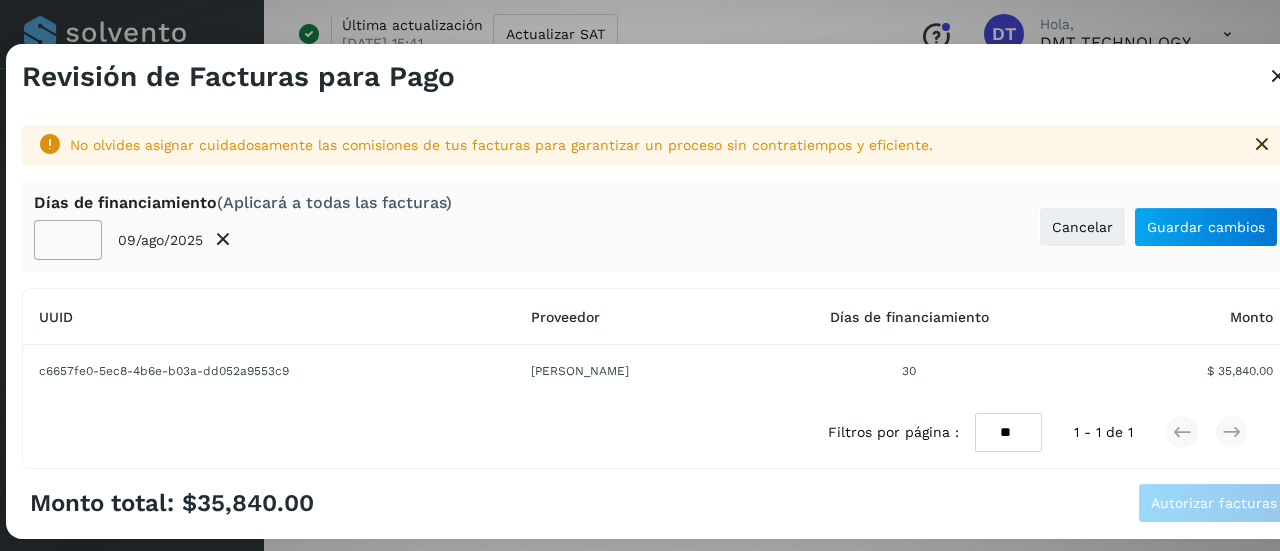 click on "**" 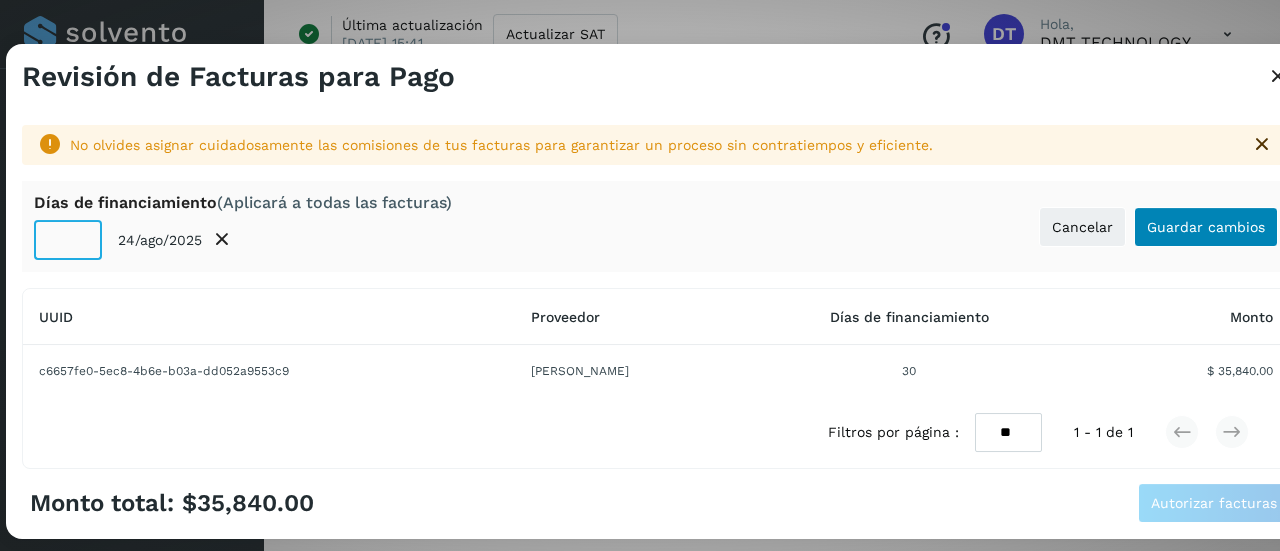 type on "**" 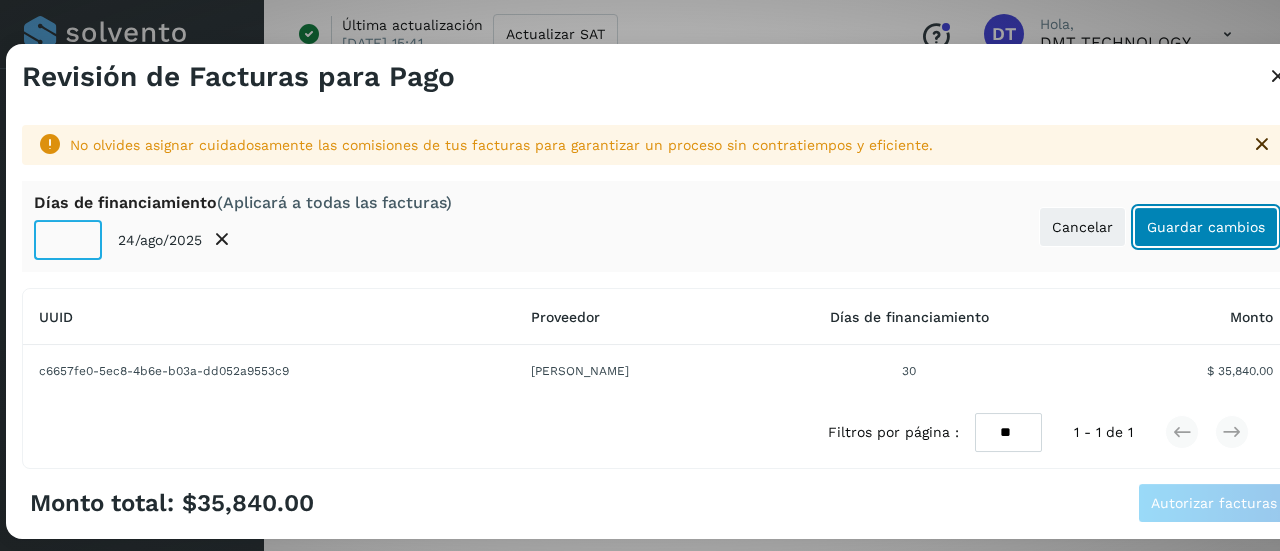 click on "Guardar cambios" at bounding box center (1206, 227) 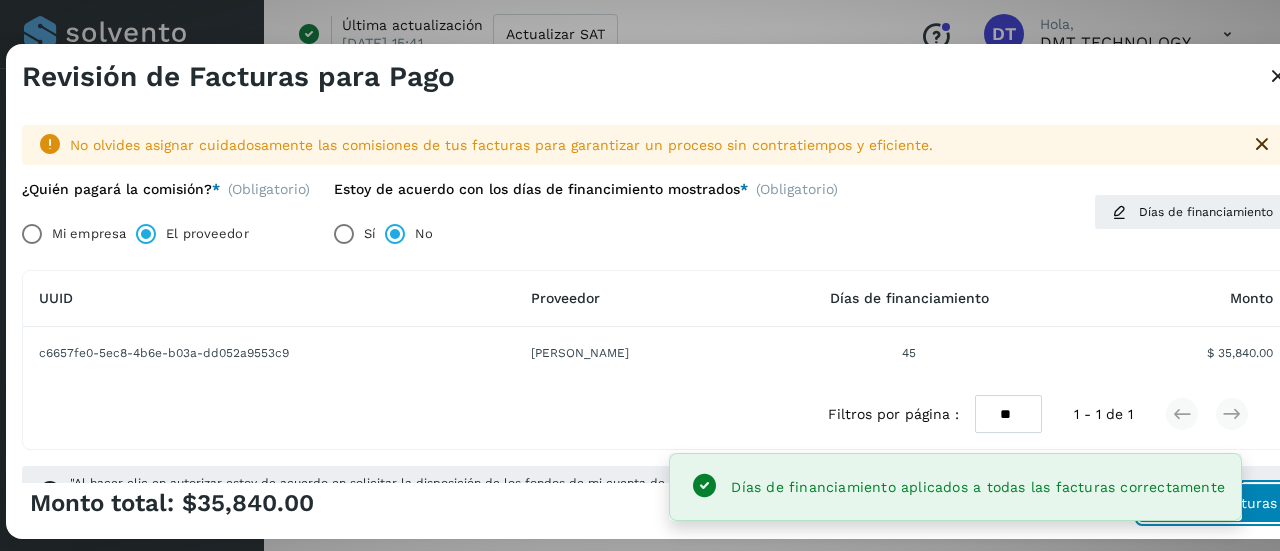 click on "Autorizar facturas" 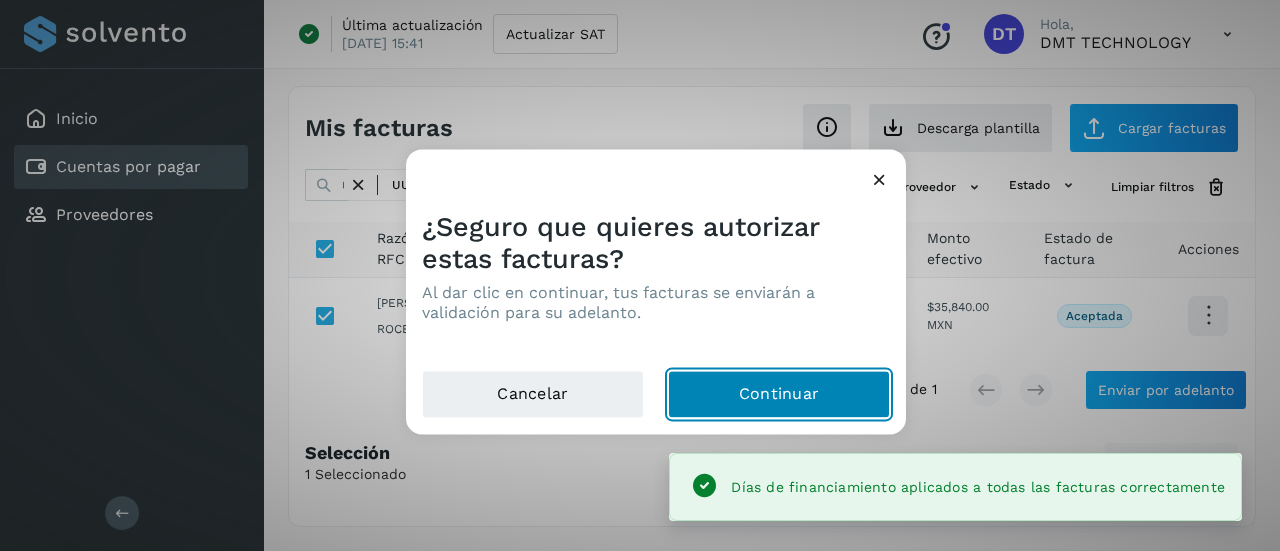 click on "Continuar" 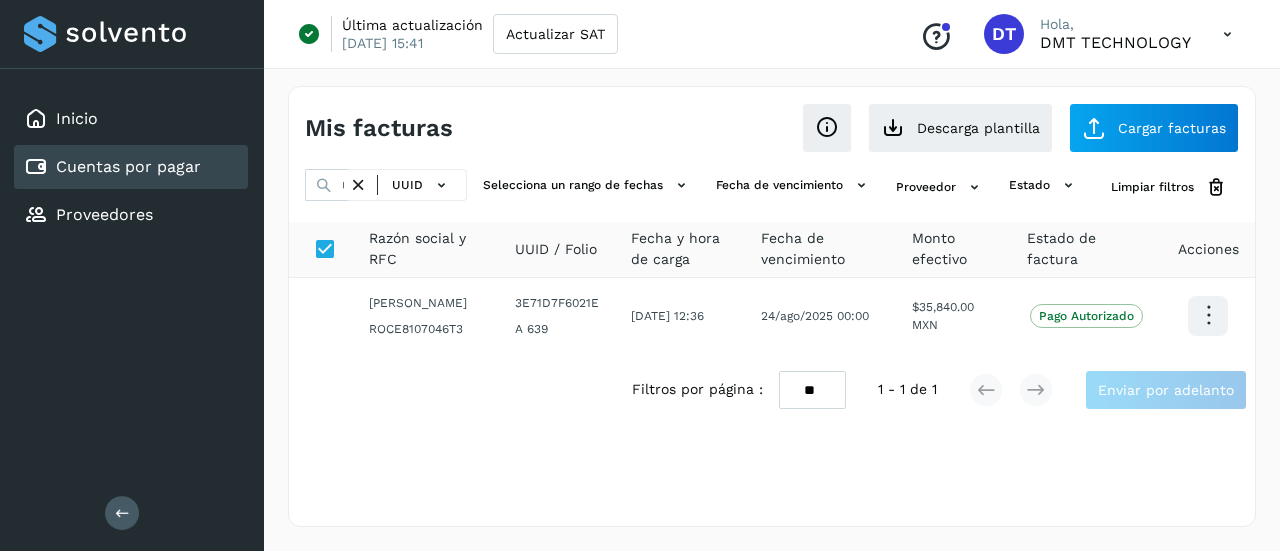 click at bounding box center (358, 185) 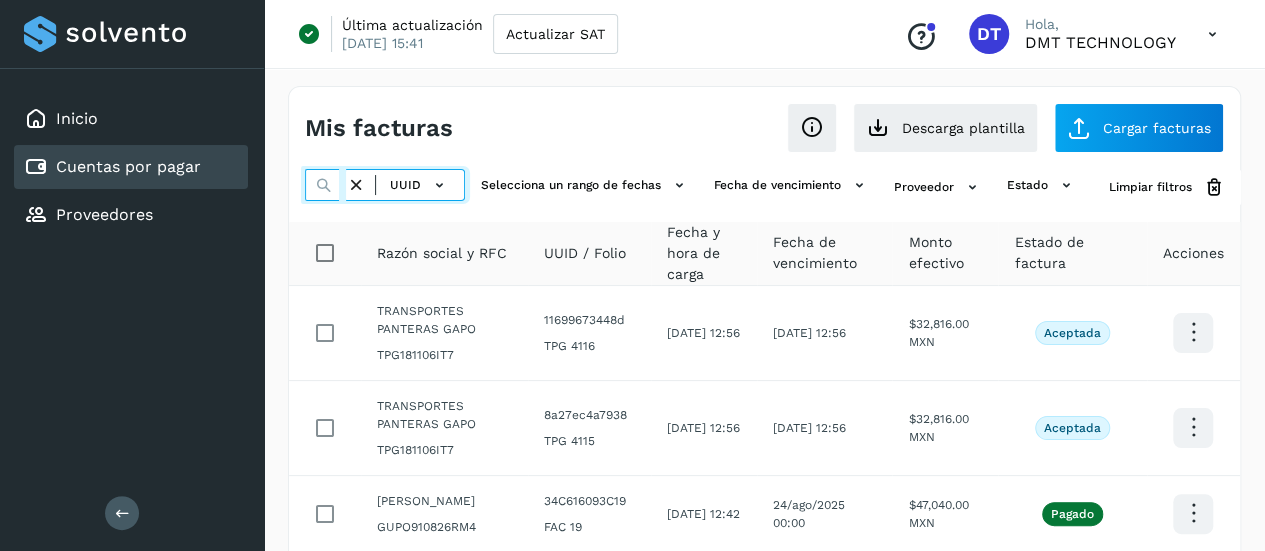 click at bounding box center [325, 185] 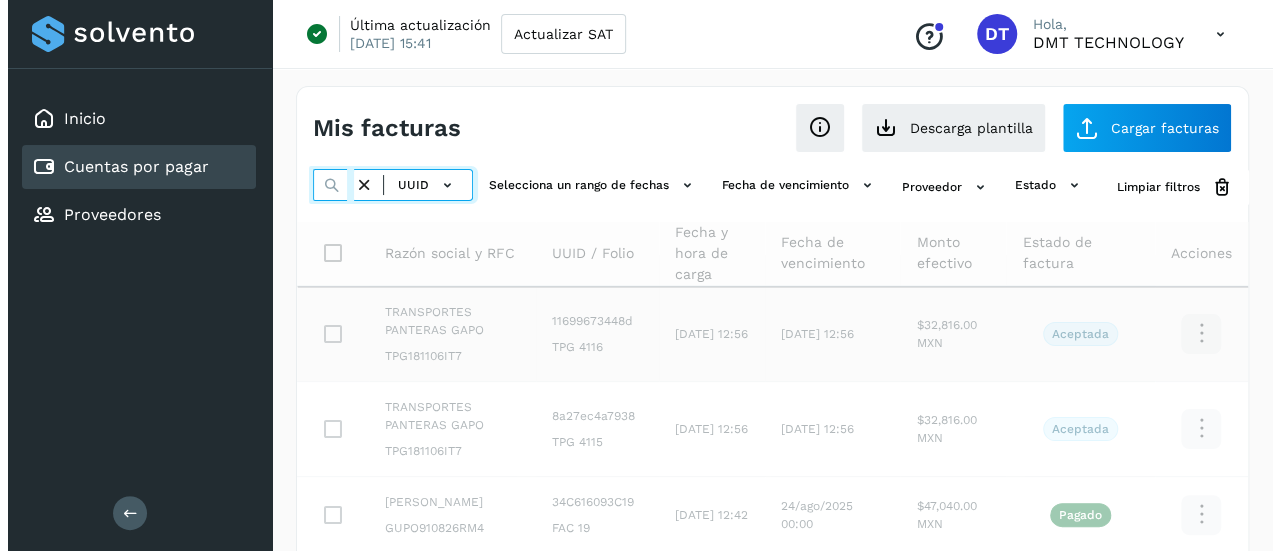 scroll, scrollTop: 0, scrollLeft: 299, axis: horizontal 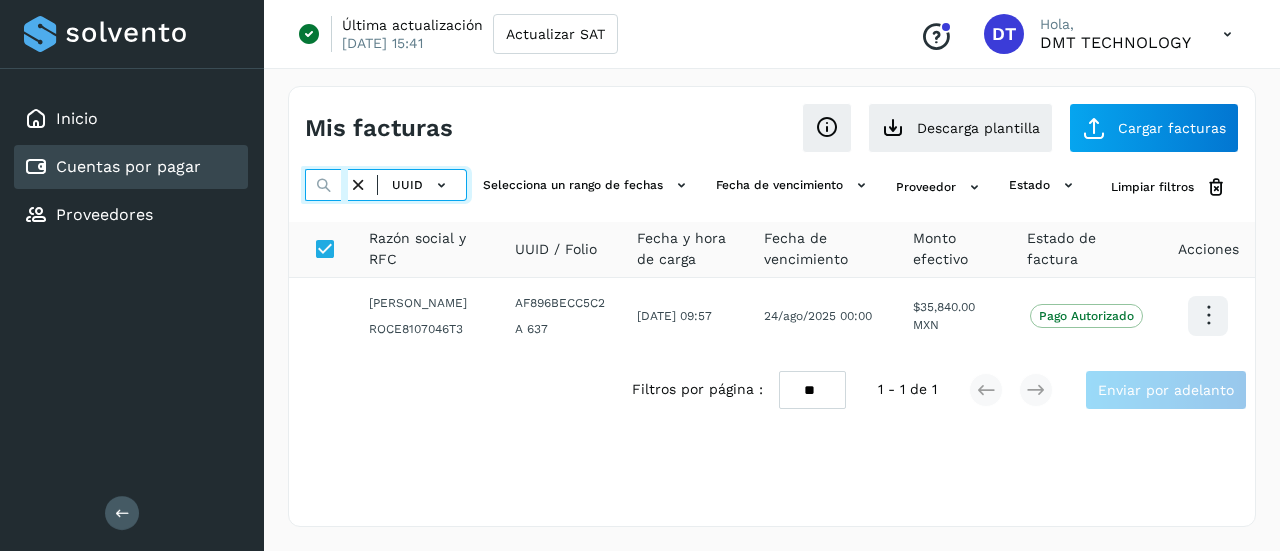type on "**********" 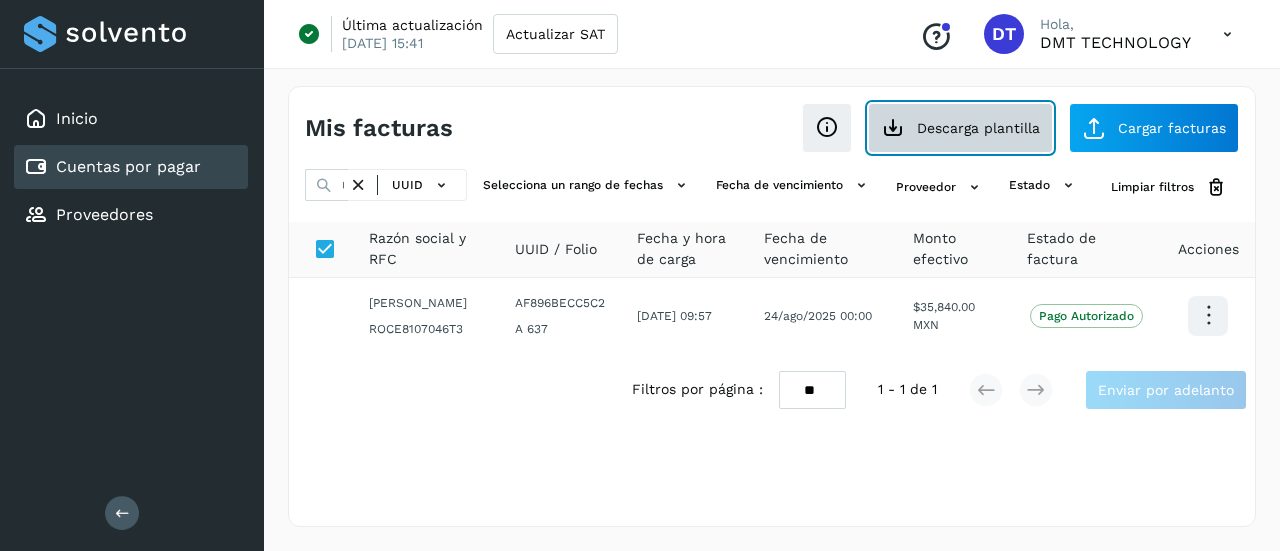 click on "Descarga plantilla" at bounding box center (960, 128) 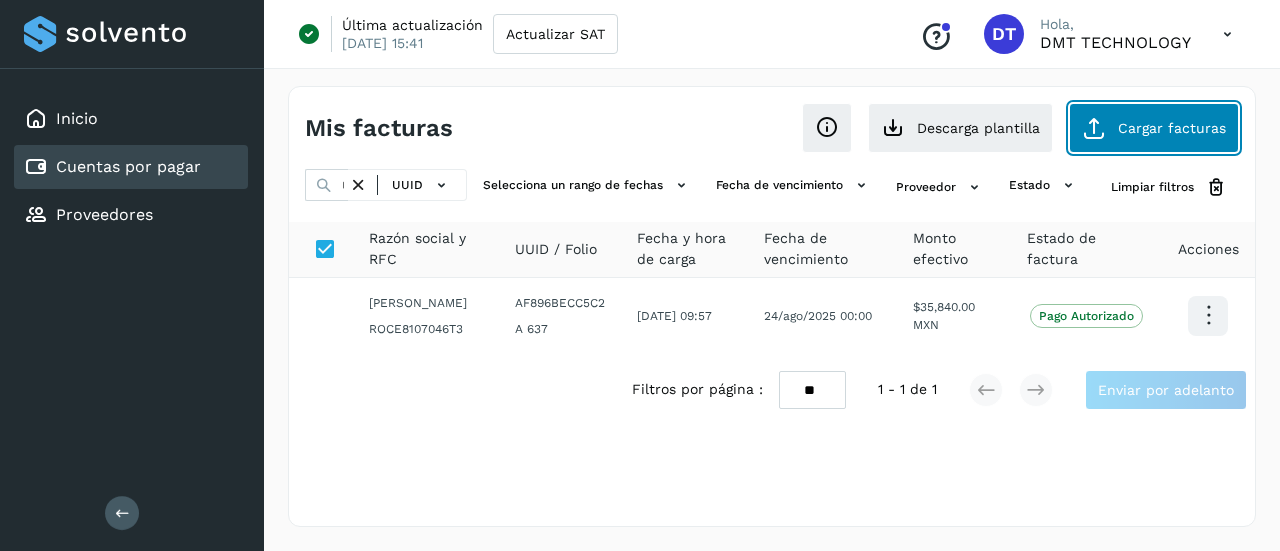 click on "Cargar facturas" 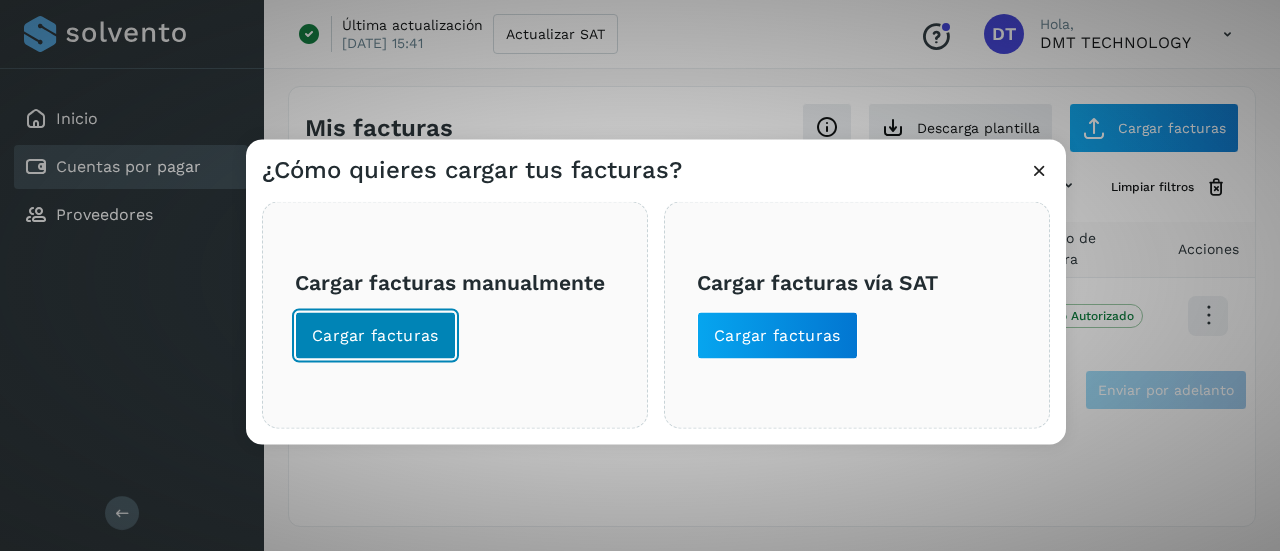 click on "Cargar facturas" at bounding box center [375, 335] 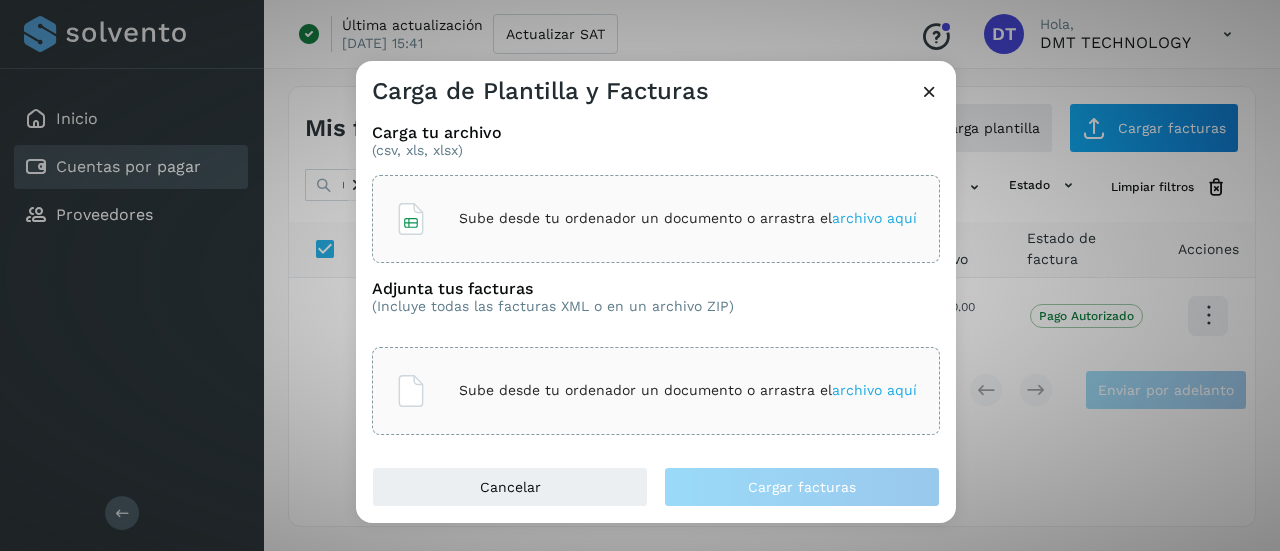 click on "Carga tu archivo (csv, xls, xlsx) Sube desde tu ordenador un documento o arrastra el  archivo aquí Adjunta tus facturas (Incluye todas las facturas XML o en un archivo ZIP) Sube desde tu ordenador un documento o arrastra el  archivo aquí" at bounding box center (656, 287) 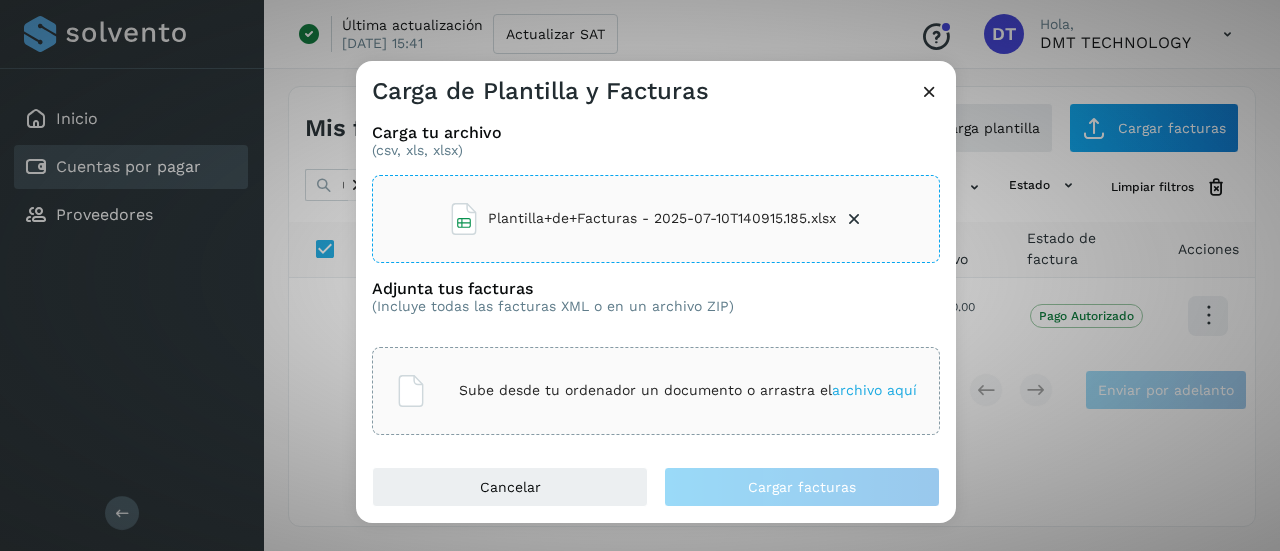 click on "Sube desde tu ordenador un documento o arrastra el  archivo aquí" 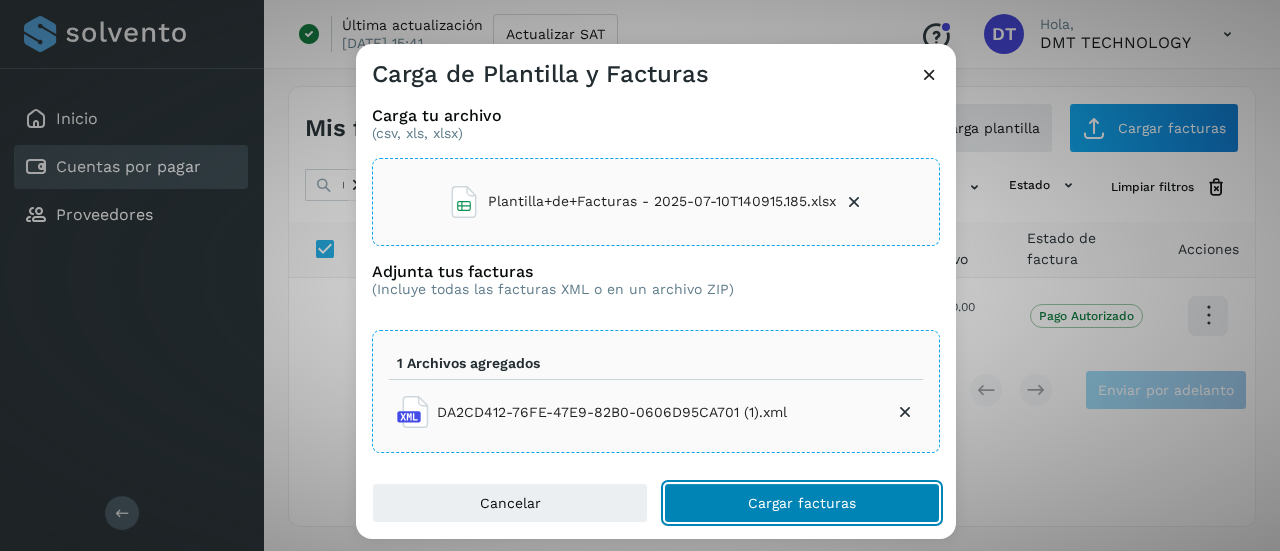 click on "Cargar facturas" 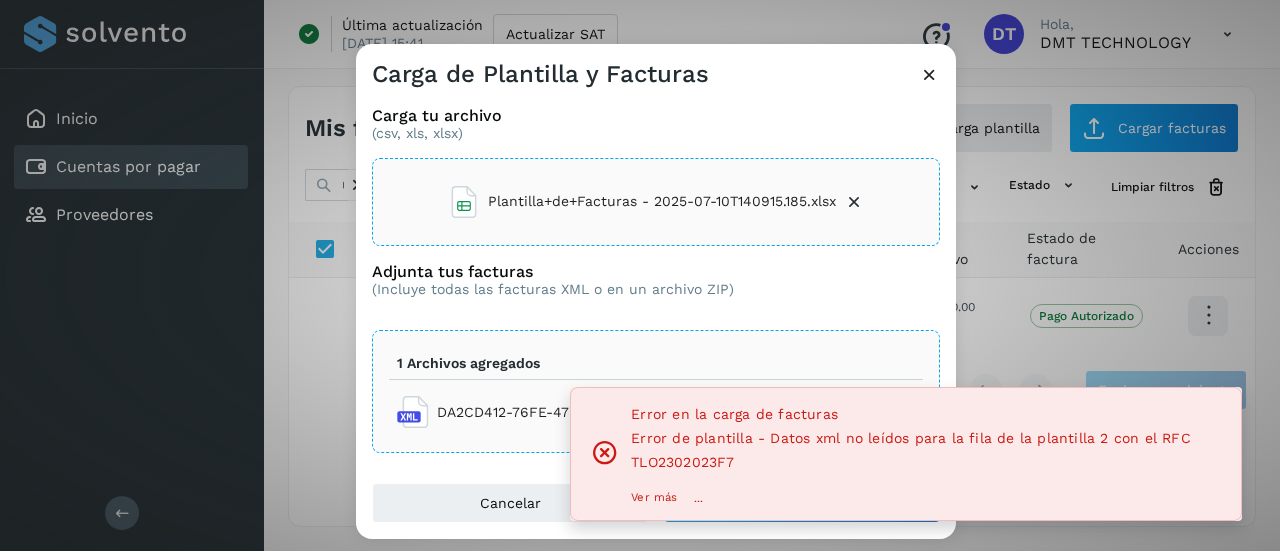 click on "1 Archivos agregados" at bounding box center (656, 364) 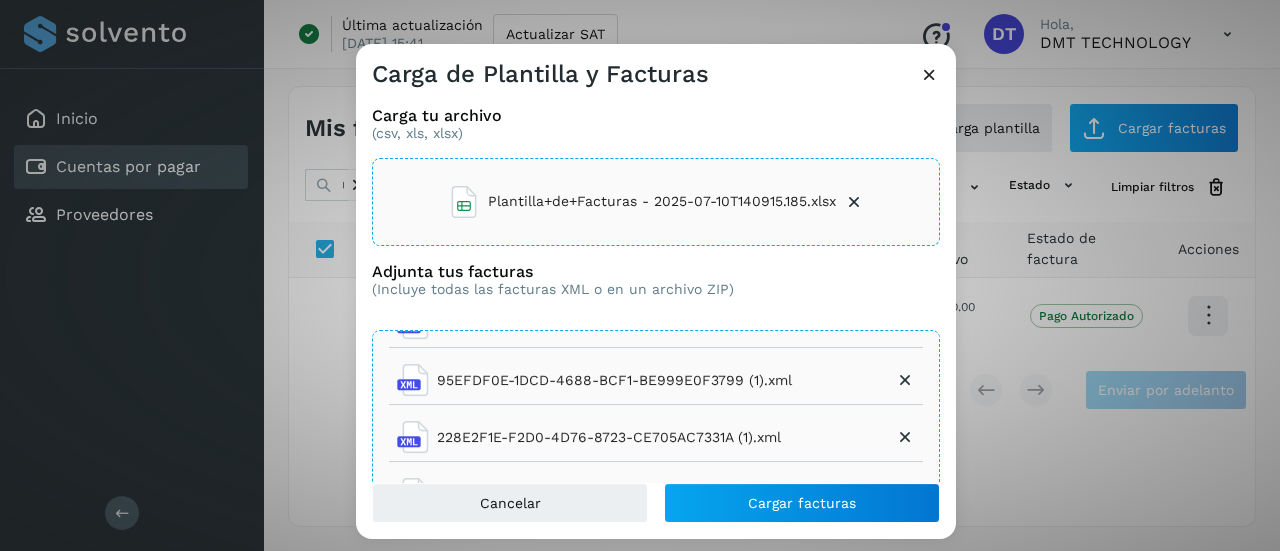scroll, scrollTop: 0, scrollLeft: 0, axis: both 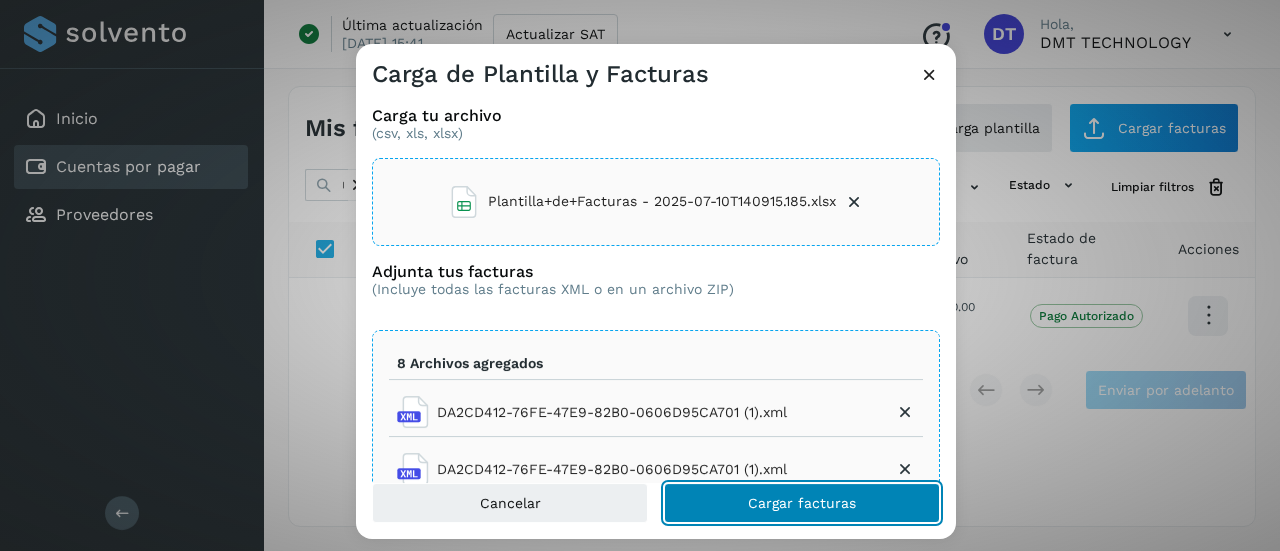 click on "Cargar facturas" 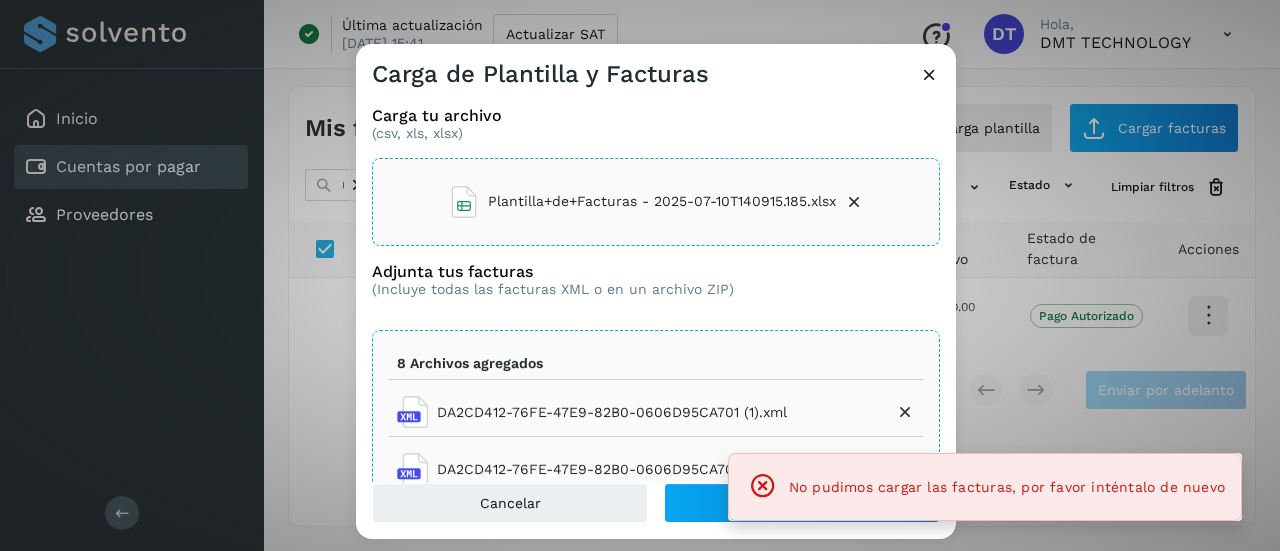 click at bounding box center [929, 74] 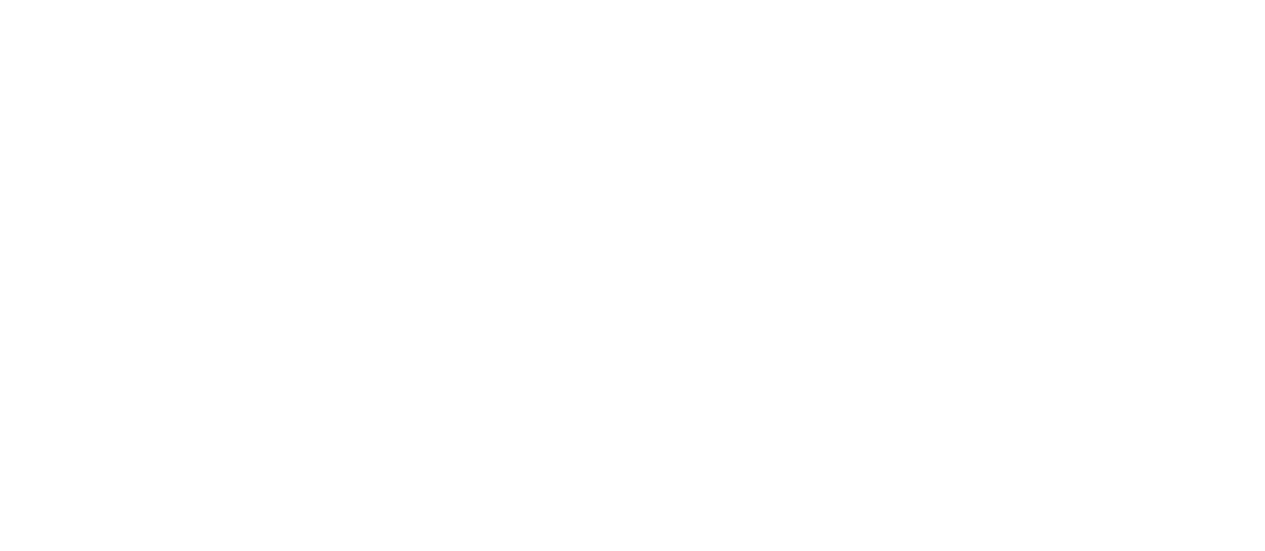 scroll, scrollTop: 0, scrollLeft: 0, axis: both 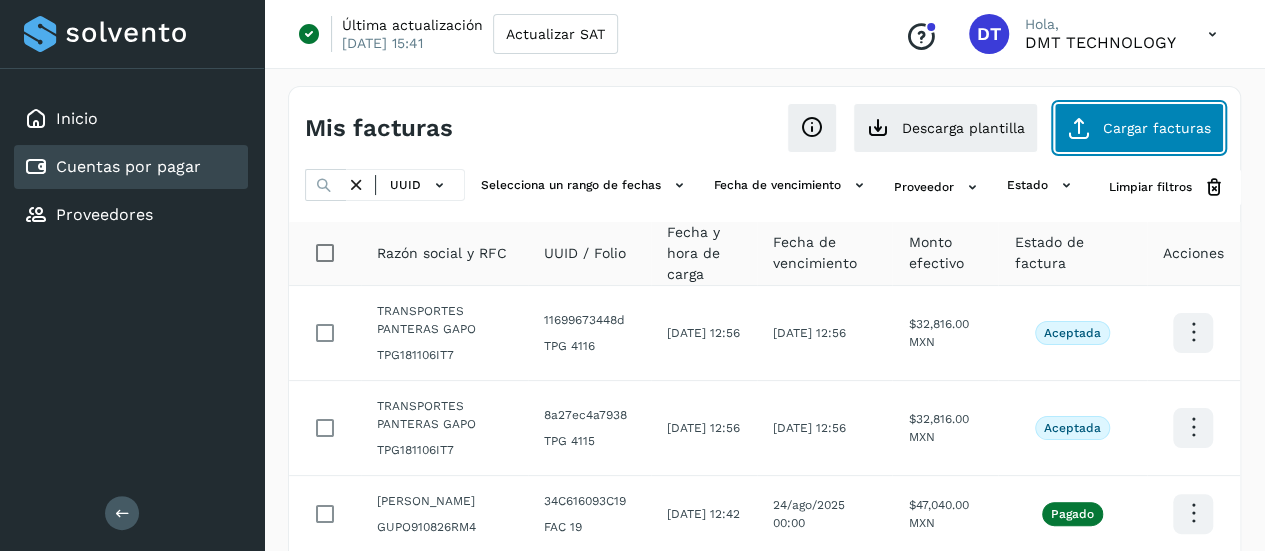 click on "Cargar facturas" 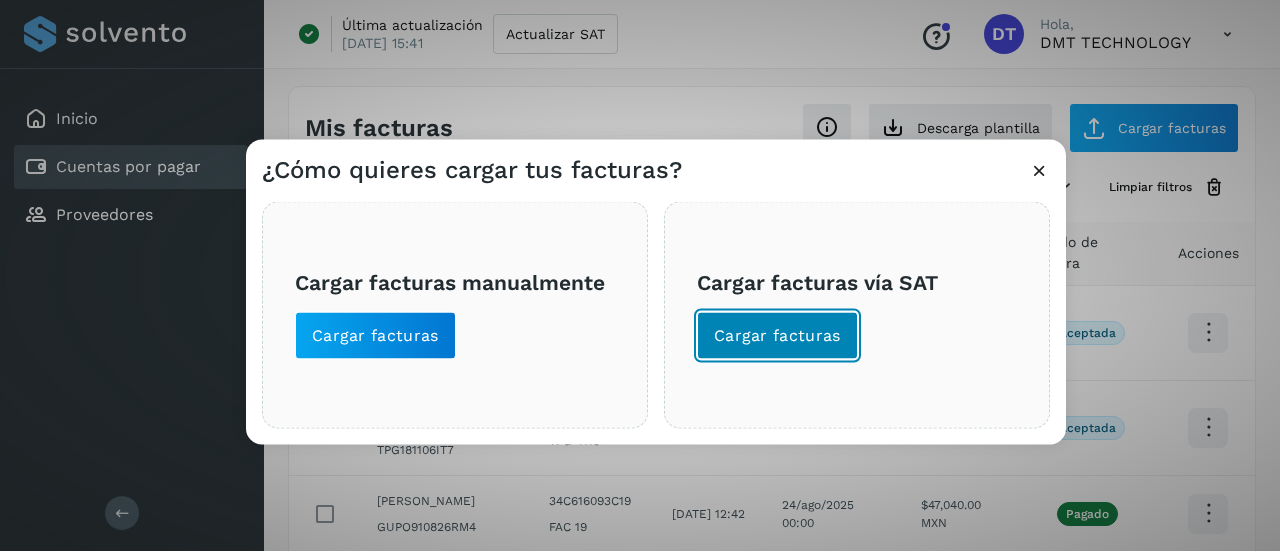 click on "Cargar facturas" 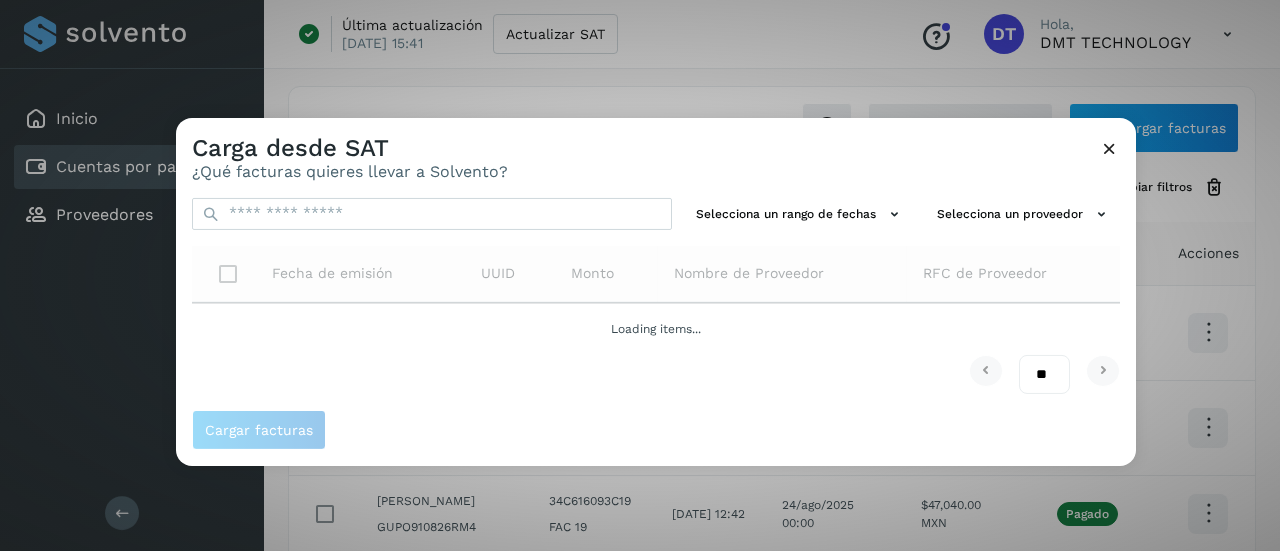 click at bounding box center [1109, 147] 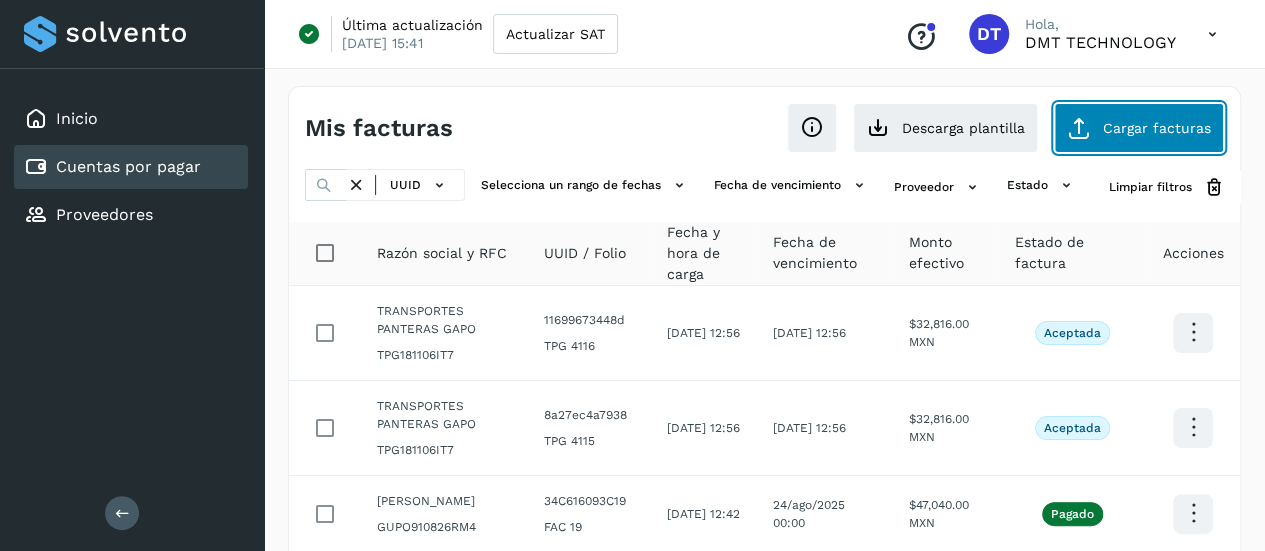 click on "Cargar facturas" 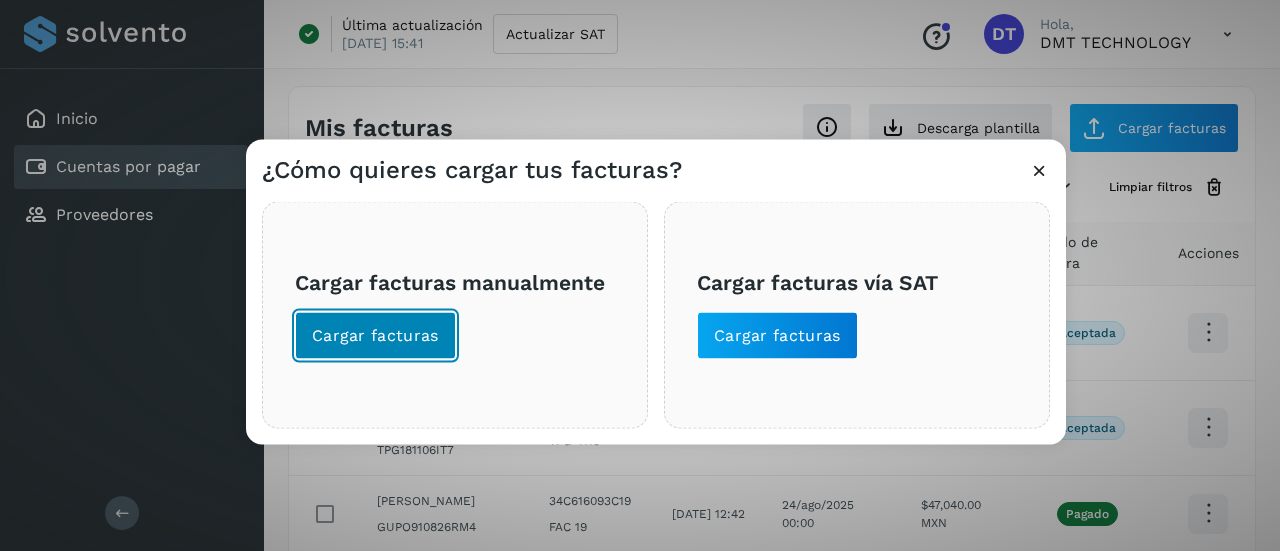 click on "Cargar facturas" at bounding box center [375, 335] 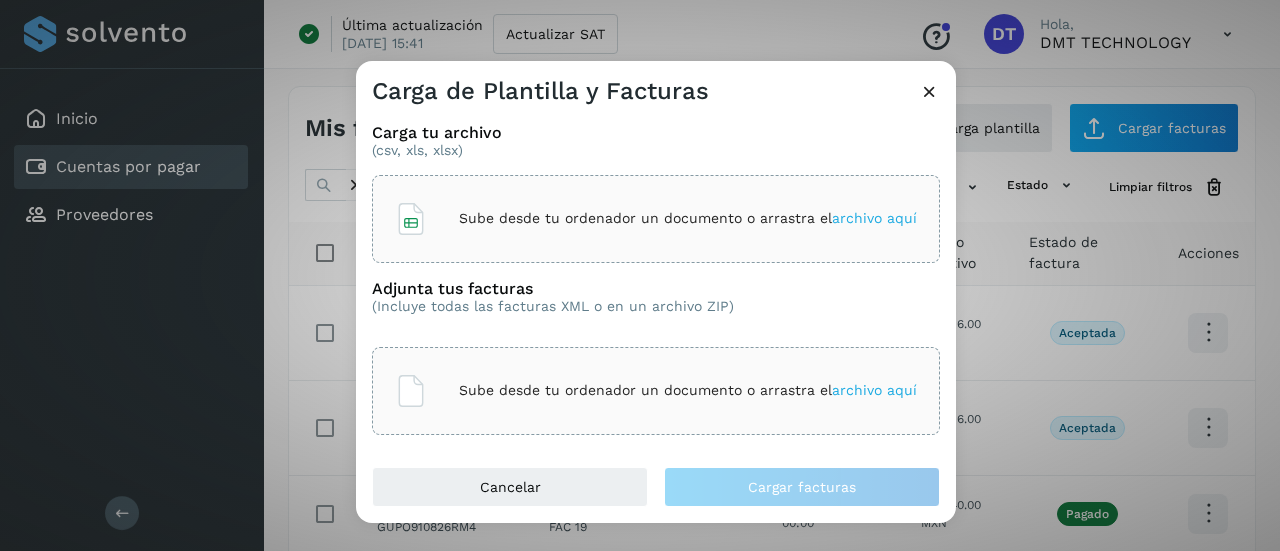click on "Sube desde tu ordenador un documento o arrastra el  archivo aquí" 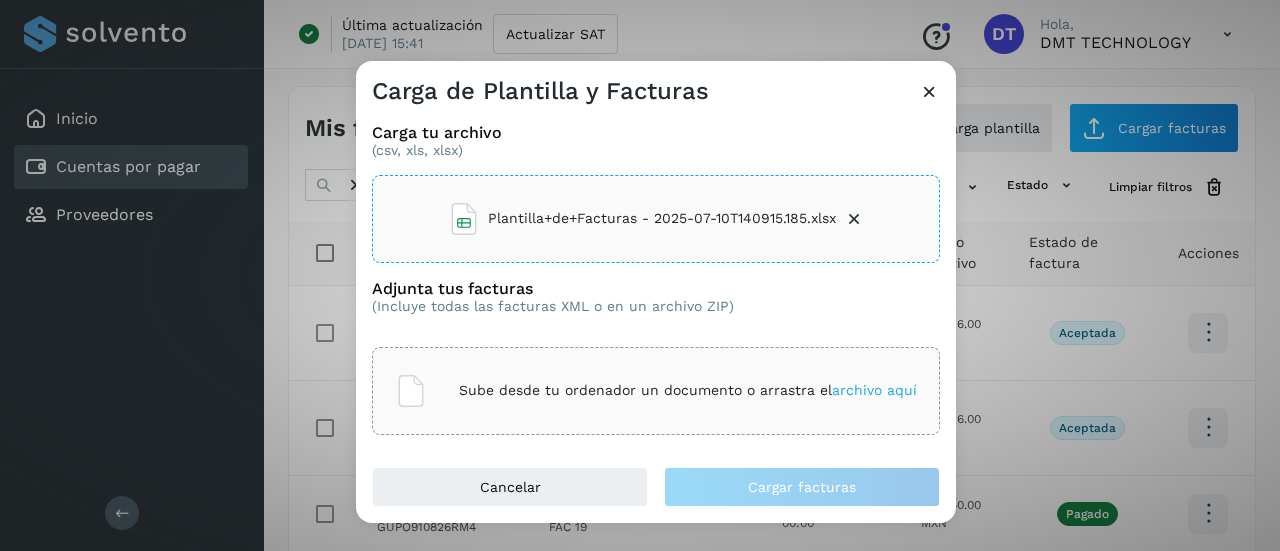 click on "Sube desde tu ordenador un documento o arrastra el  archivo aquí" 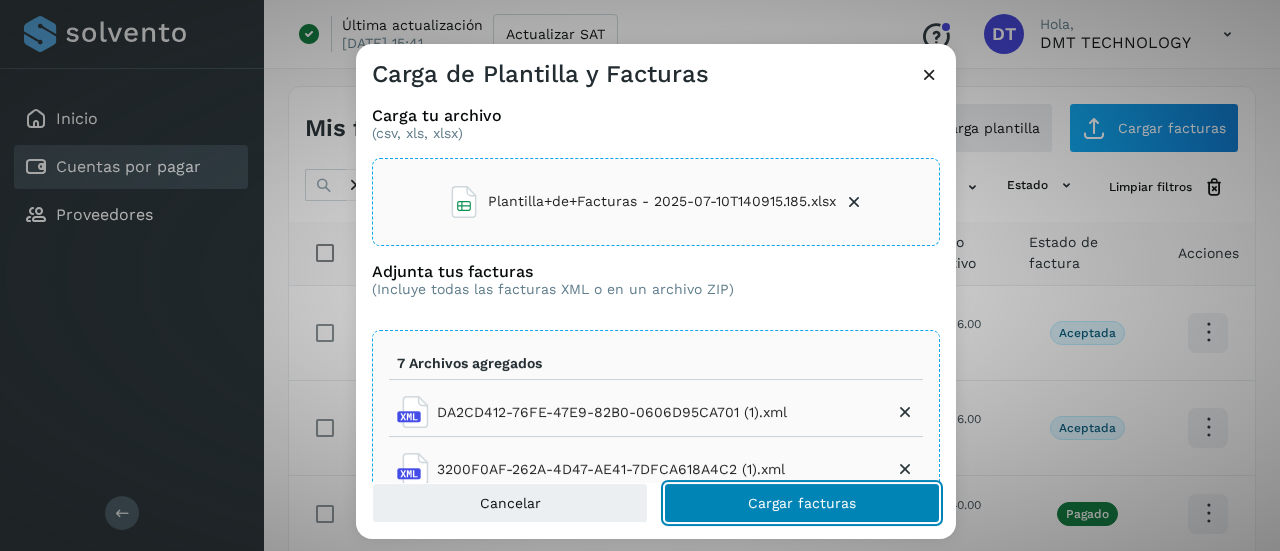 click on "Cargar facturas" 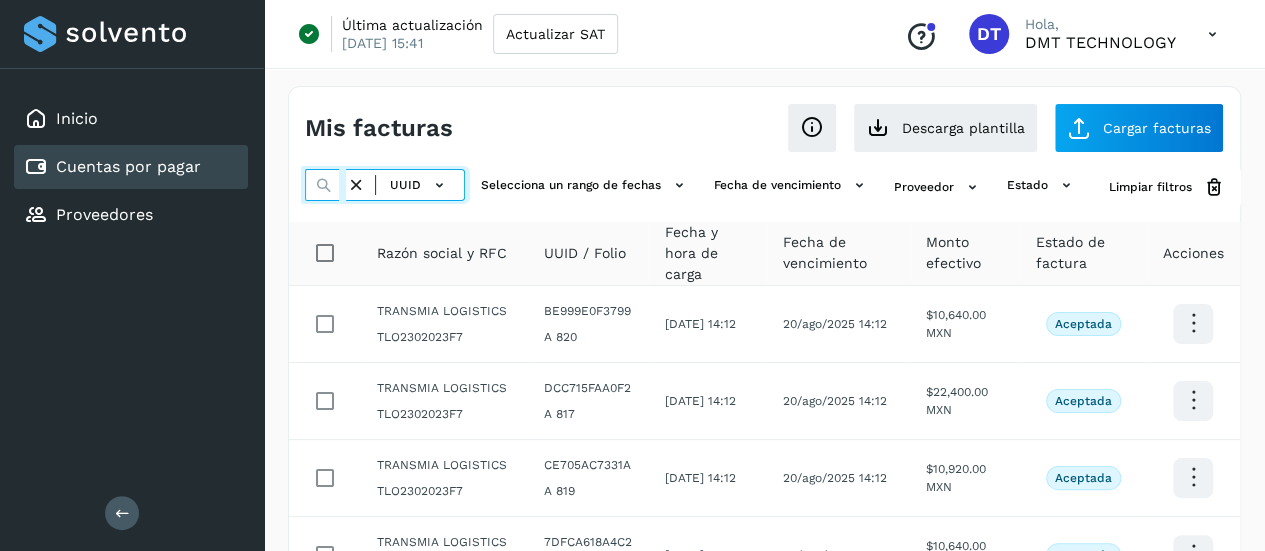 click at bounding box center [325, 185] 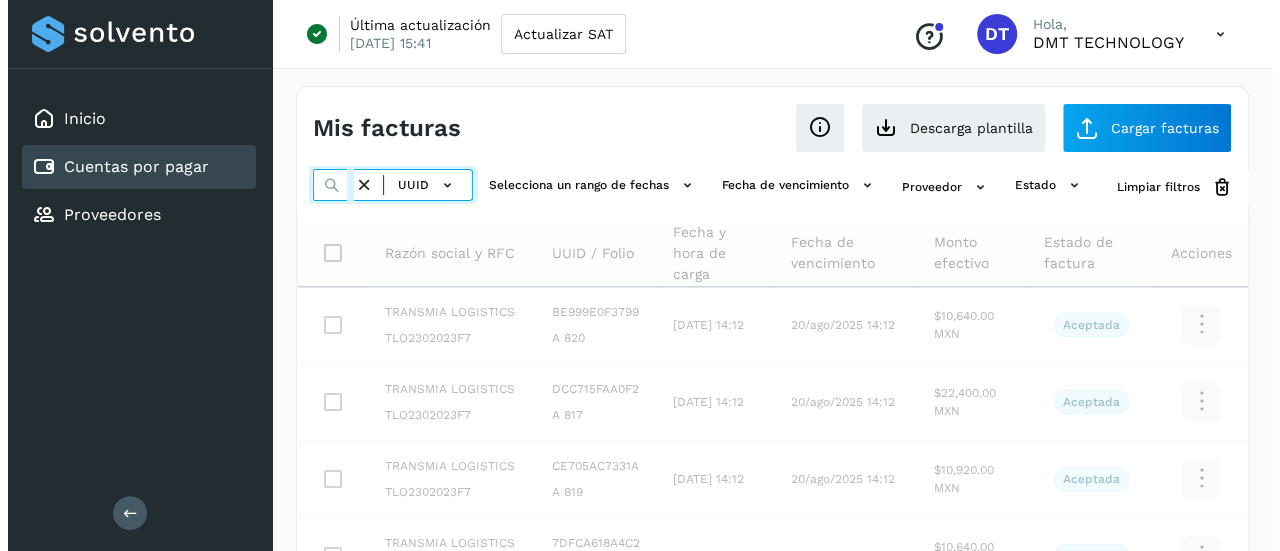 scroll, scrollTop: 0, scrollLeft: 292, axis: horizontal 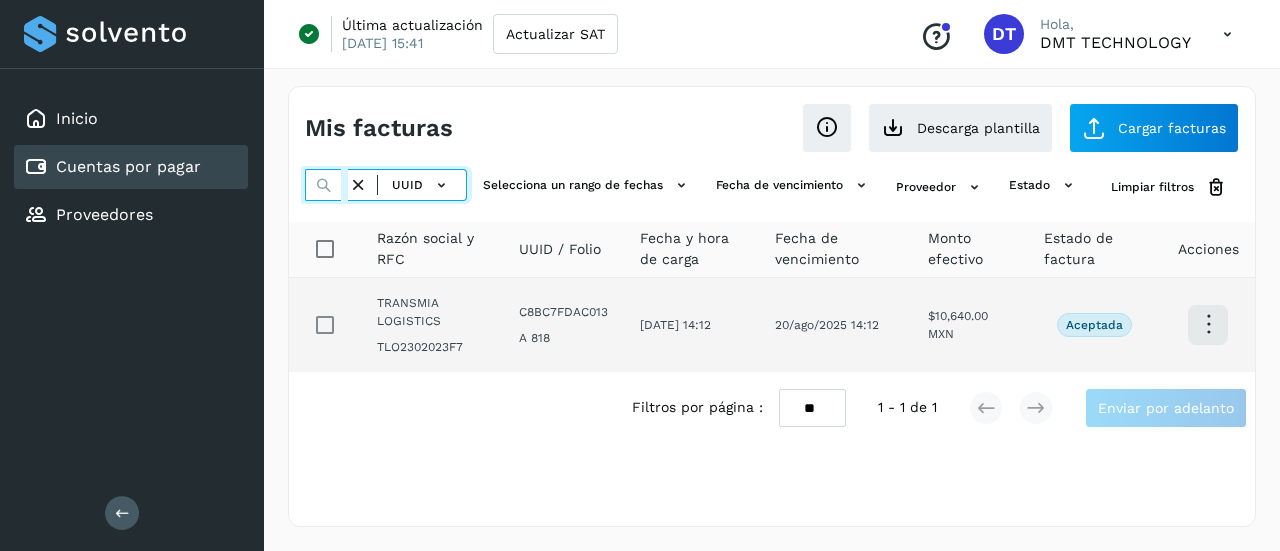 type on "**********" 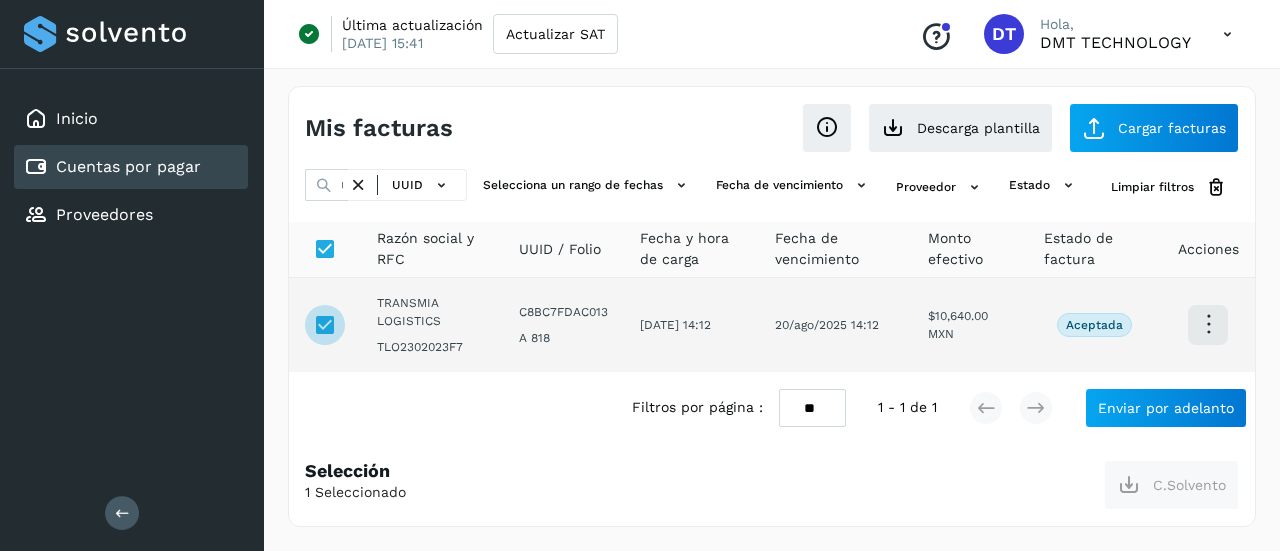 scroll, scrollTop: 0, scrollLeft: 0, axis: both 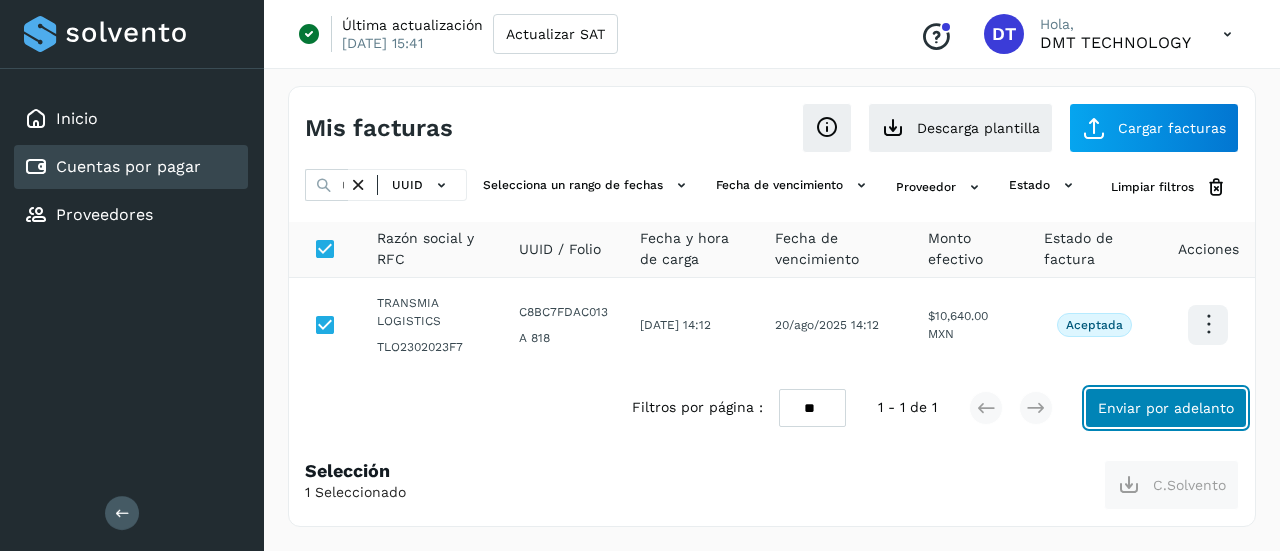 click on "Enviar por adelanto" 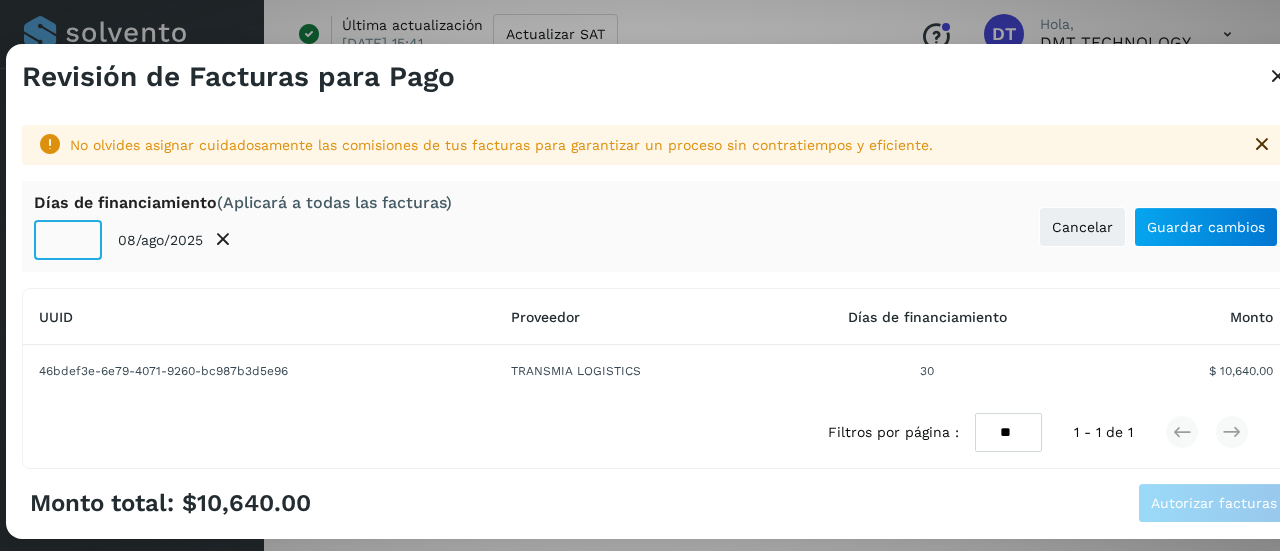 click on "**" 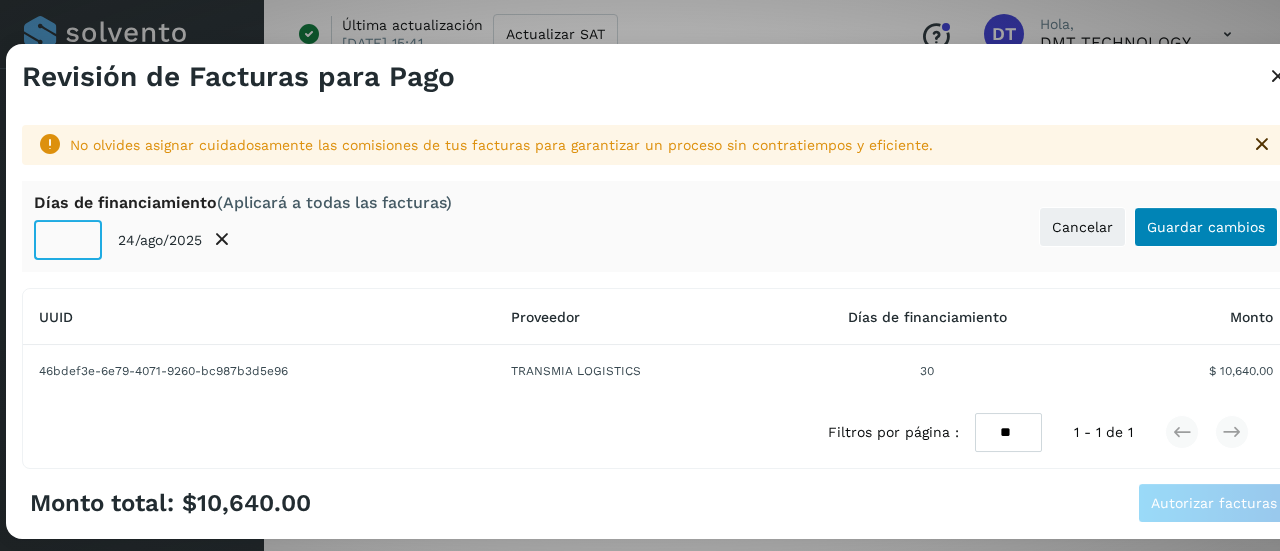 type on "**" 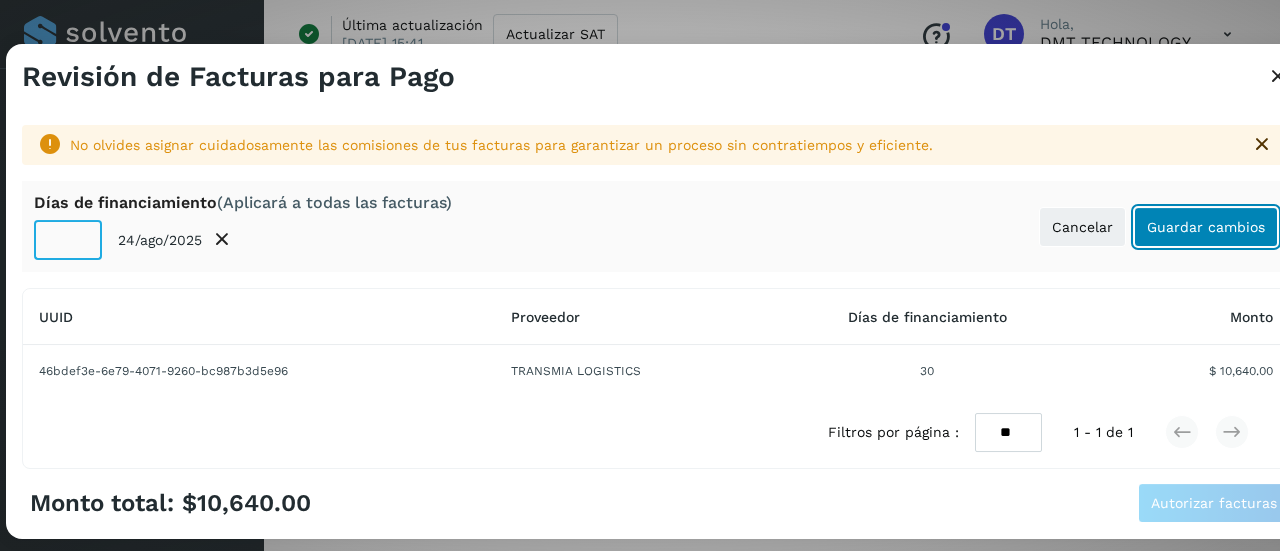 click on "Guardar cambios" 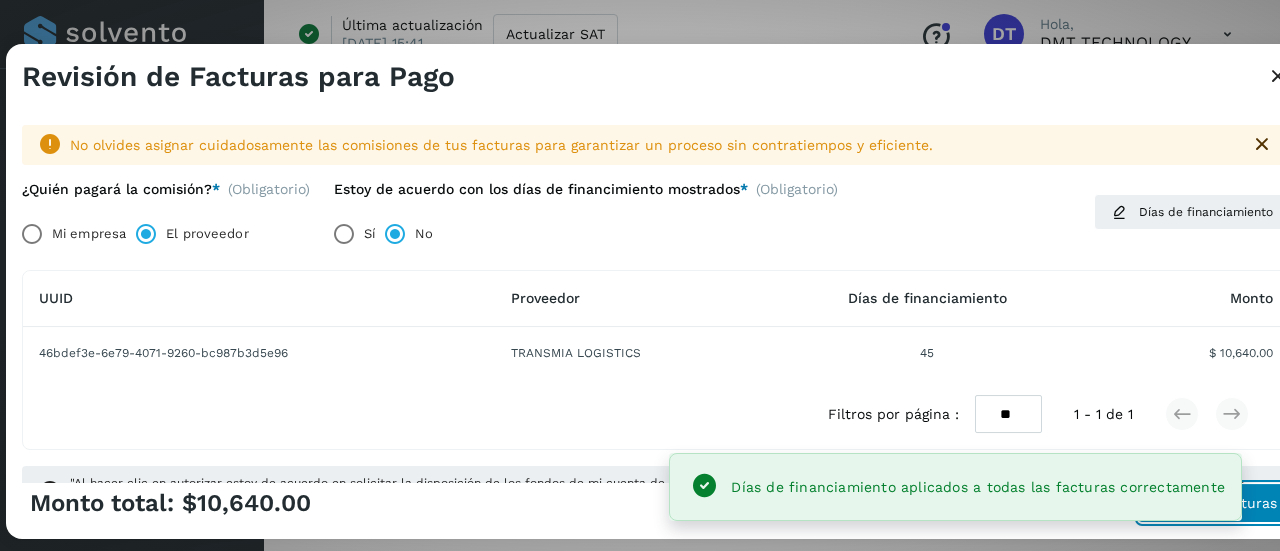 click on "Autorizar facturas" 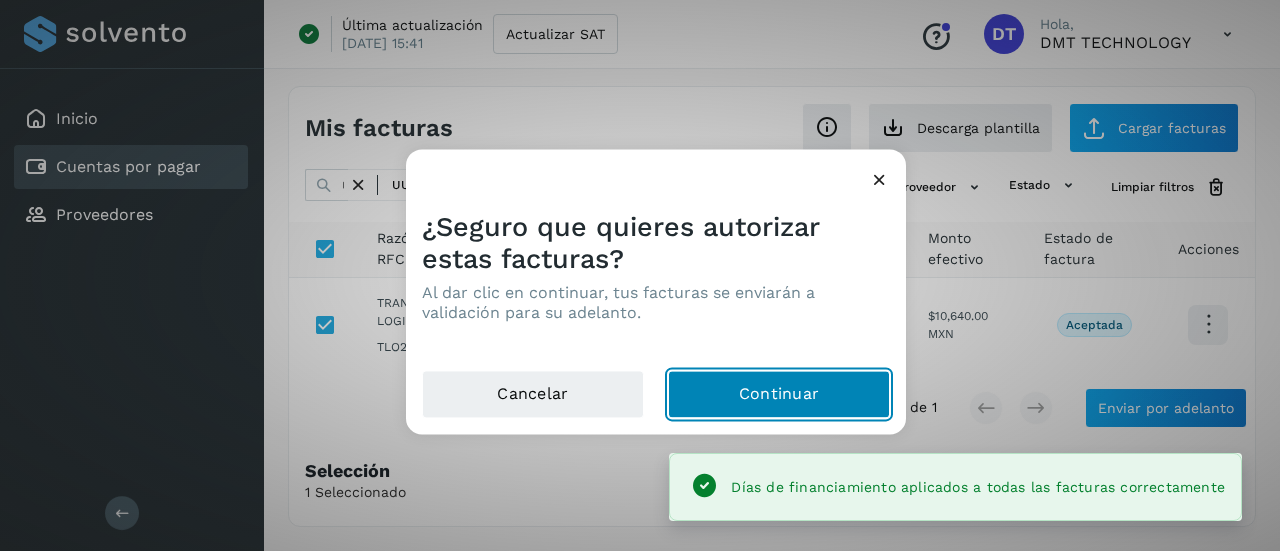 click on "Continuar" 